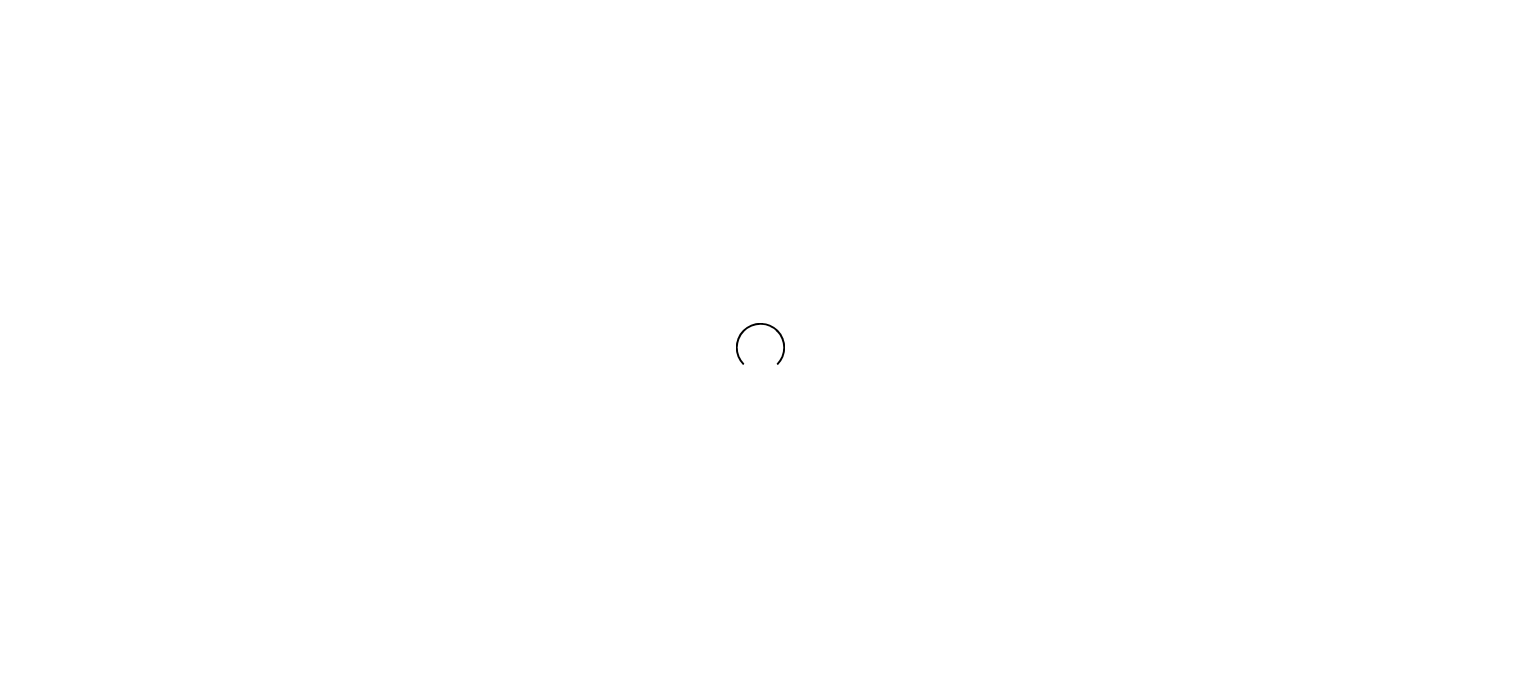 scroll, scrollTop: 0, scrollLeft: 0, axis: both 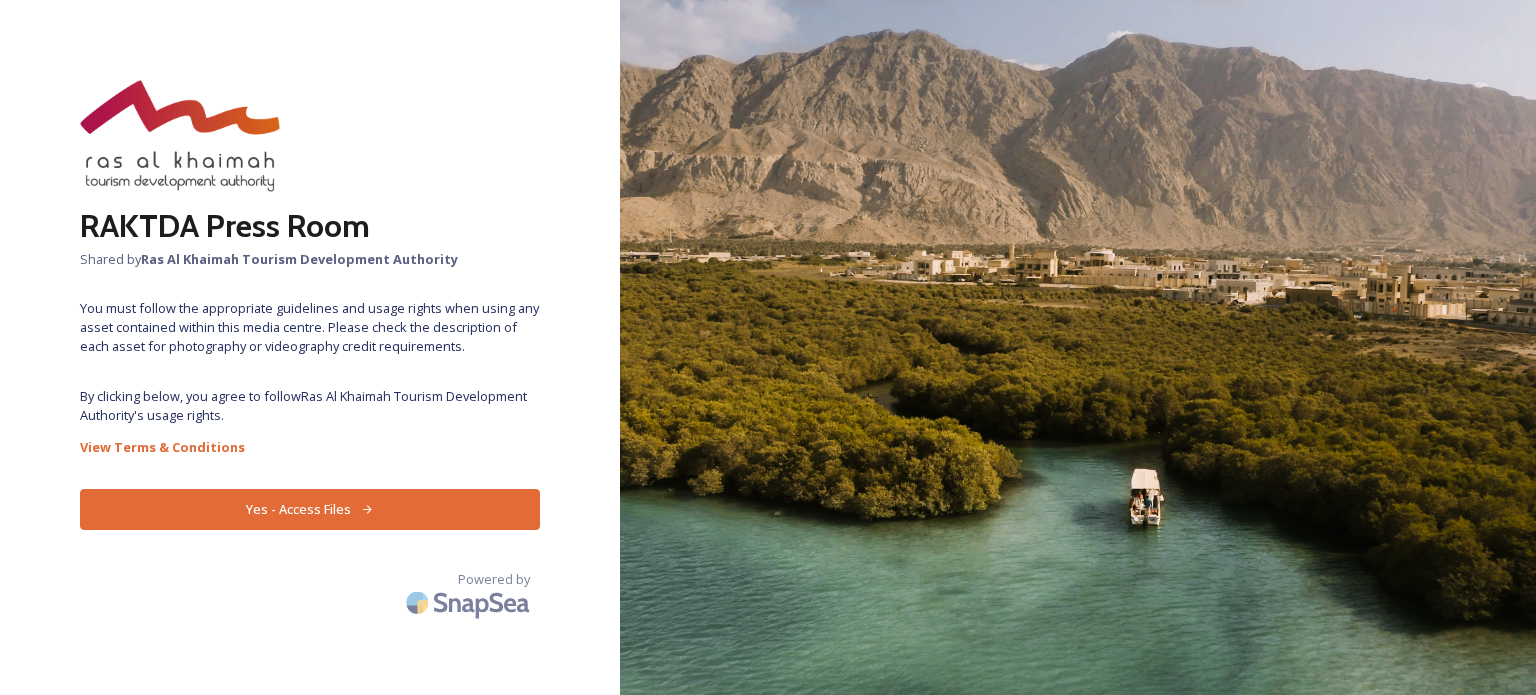 click on "Yes - Access Files" at bounding box center [310, 509] 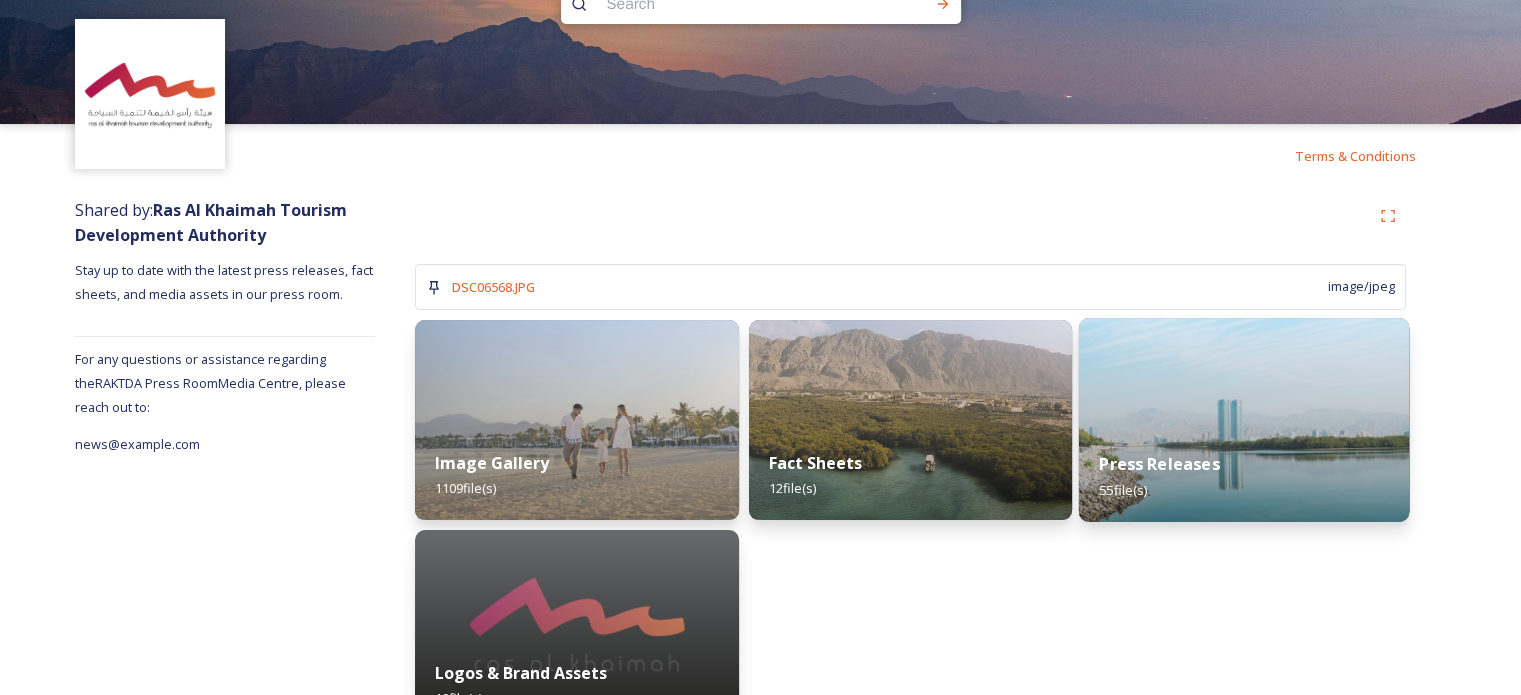 scroll, scrollTop: 110, scrollLeft: 0, axis: vertical 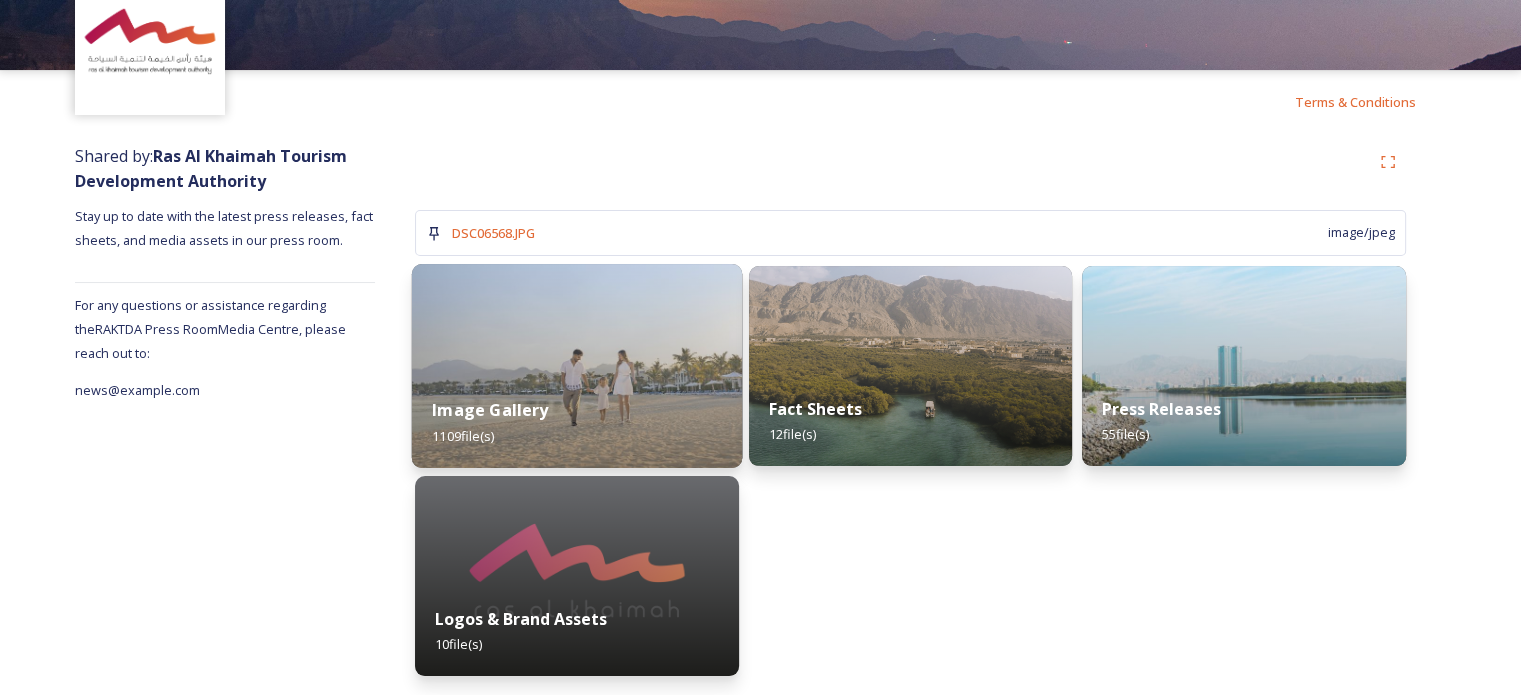 click on "Image Gallery 1109  file(s)" at bounding box center [577, 422] 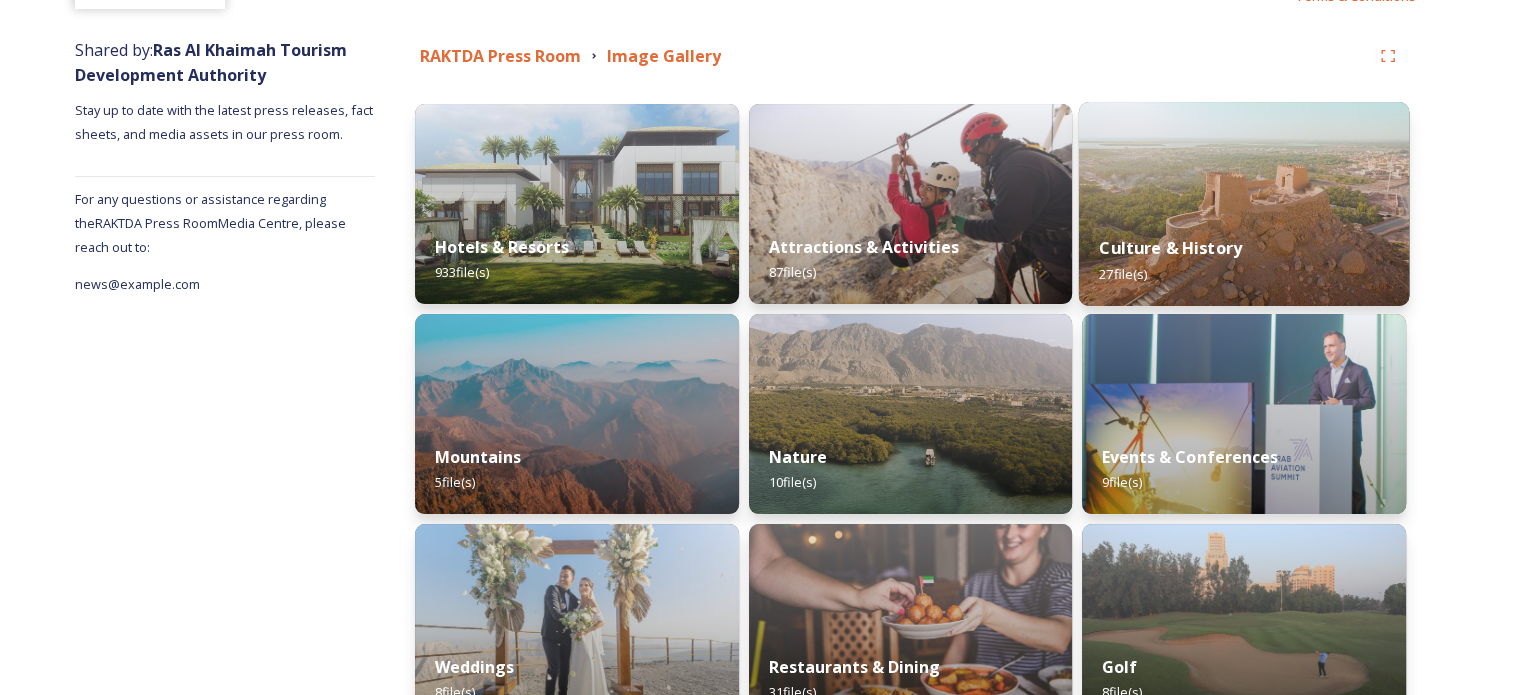 scroll, scrollTop: 300, scrollLeft: 0, axis: vertical 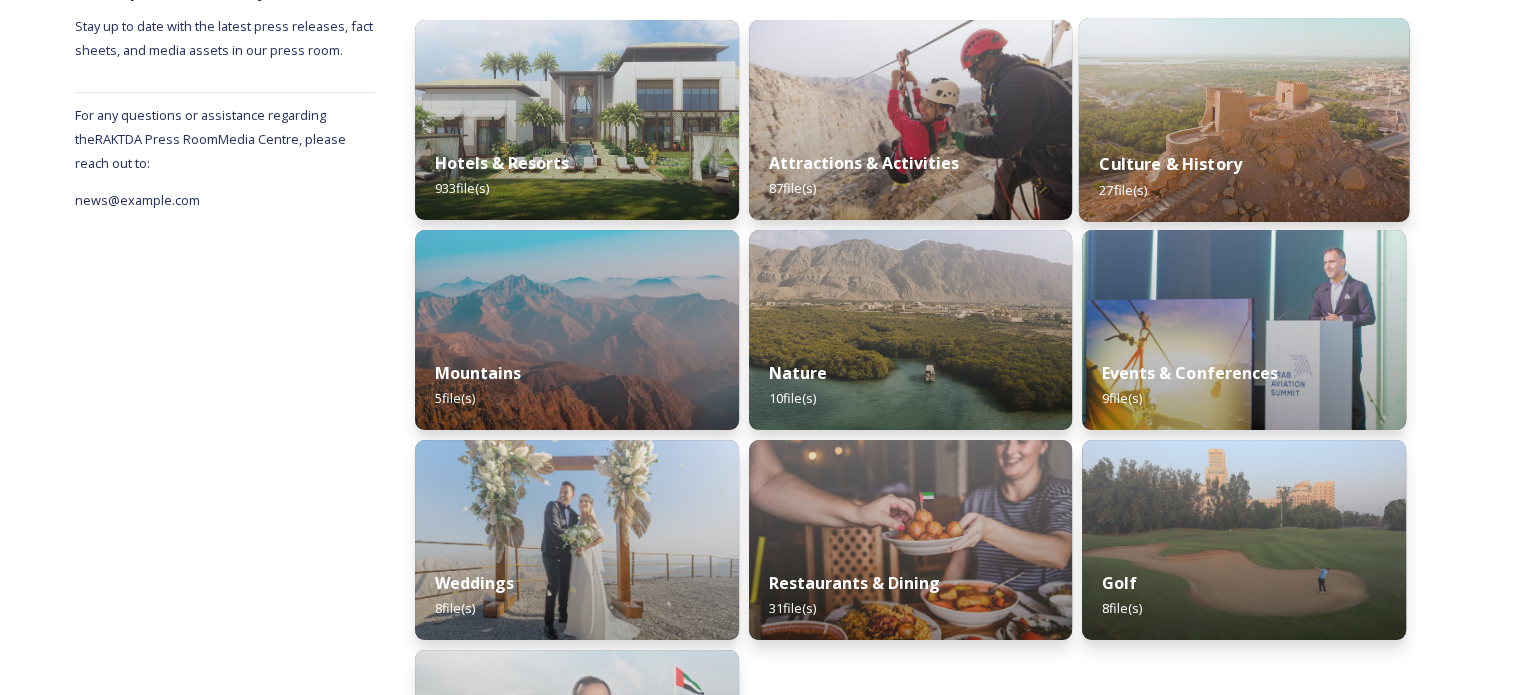 click on "Culture & History 27  file(s)" at bounding box center (1244, 176) 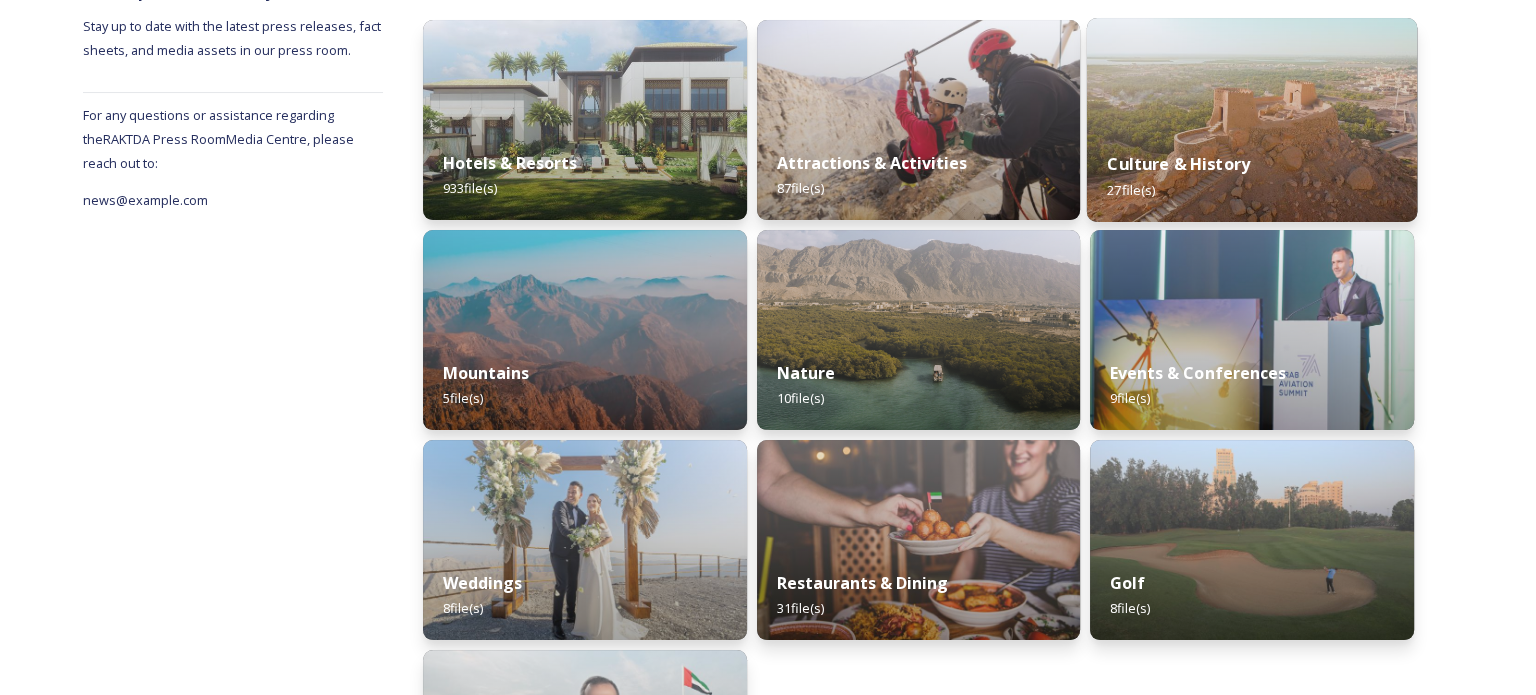 scroll, scrollTop: 0, scrollLeft: 0, axis: both 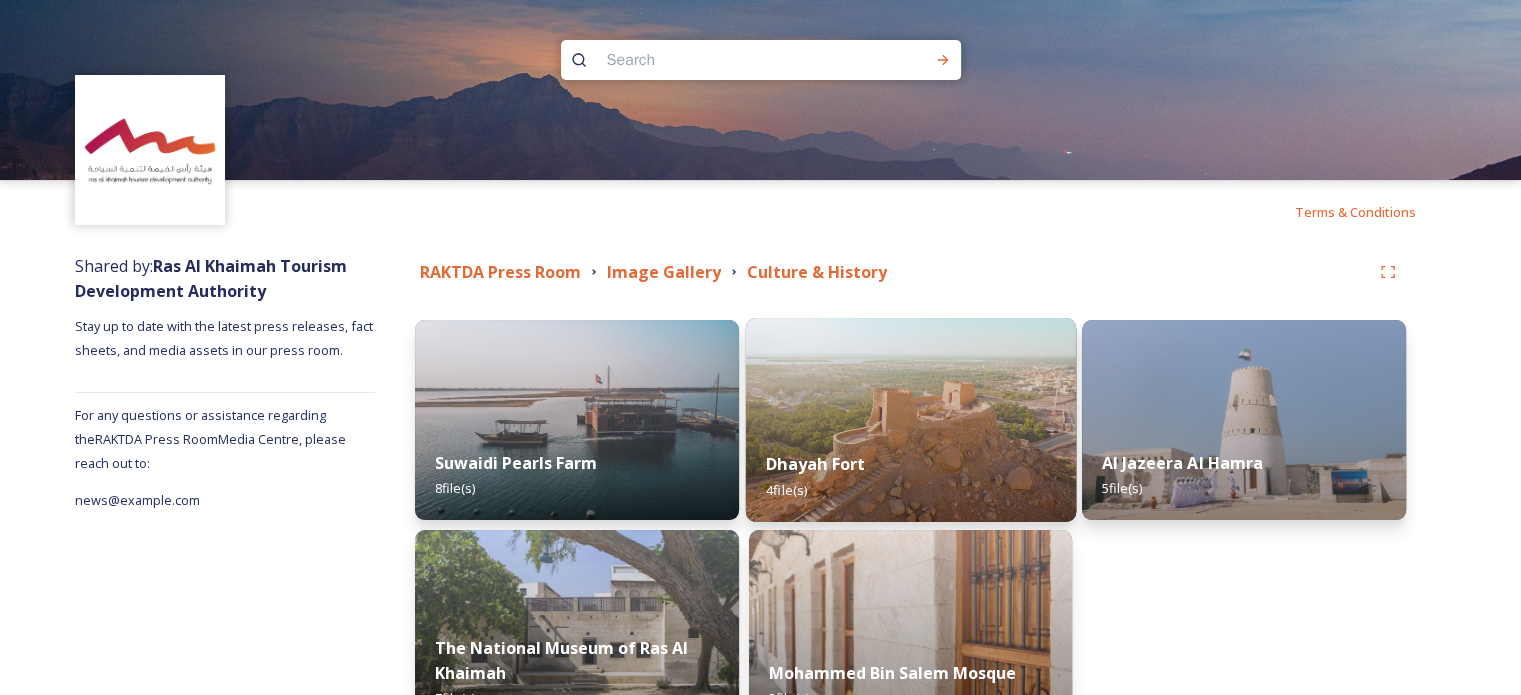click on "Dhayah Fort 4  file(s)" at bounding box center (910, 476) 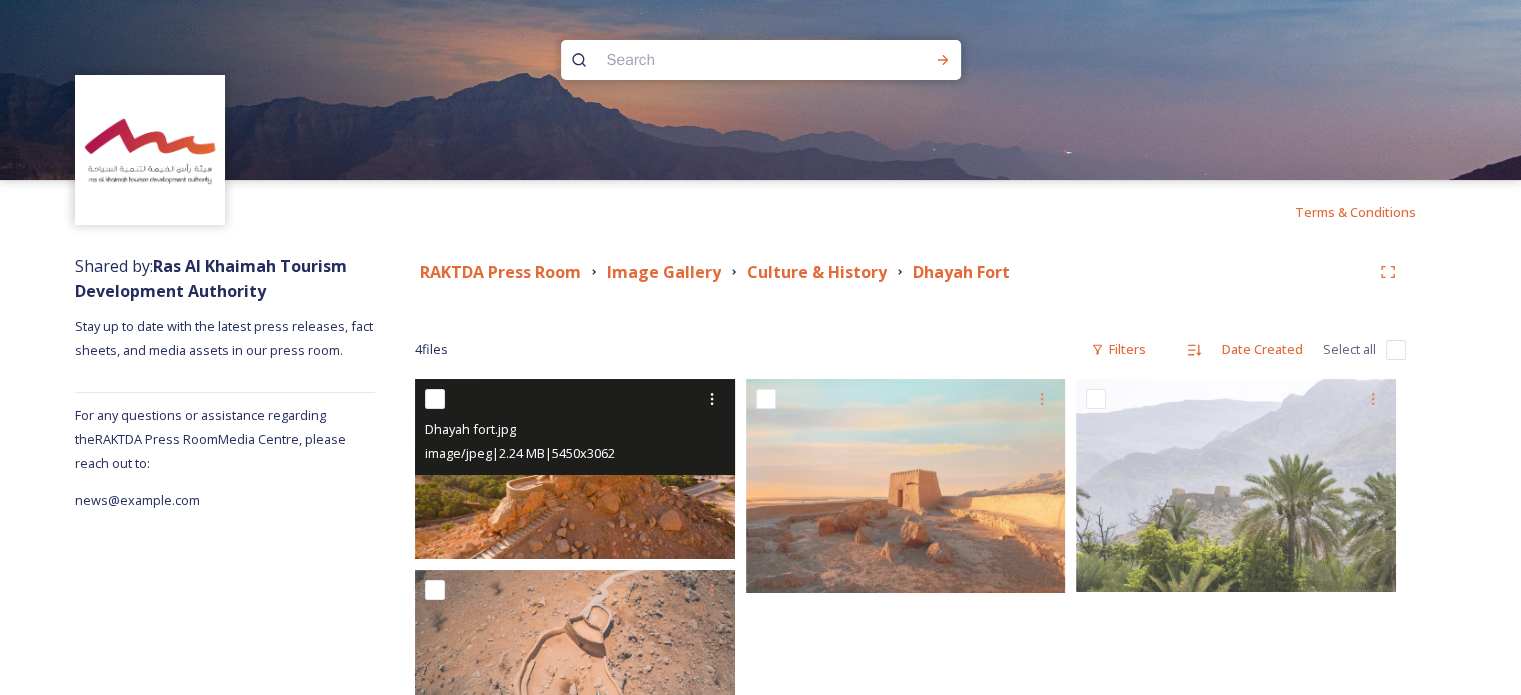 click at bounding box center (575, 469) 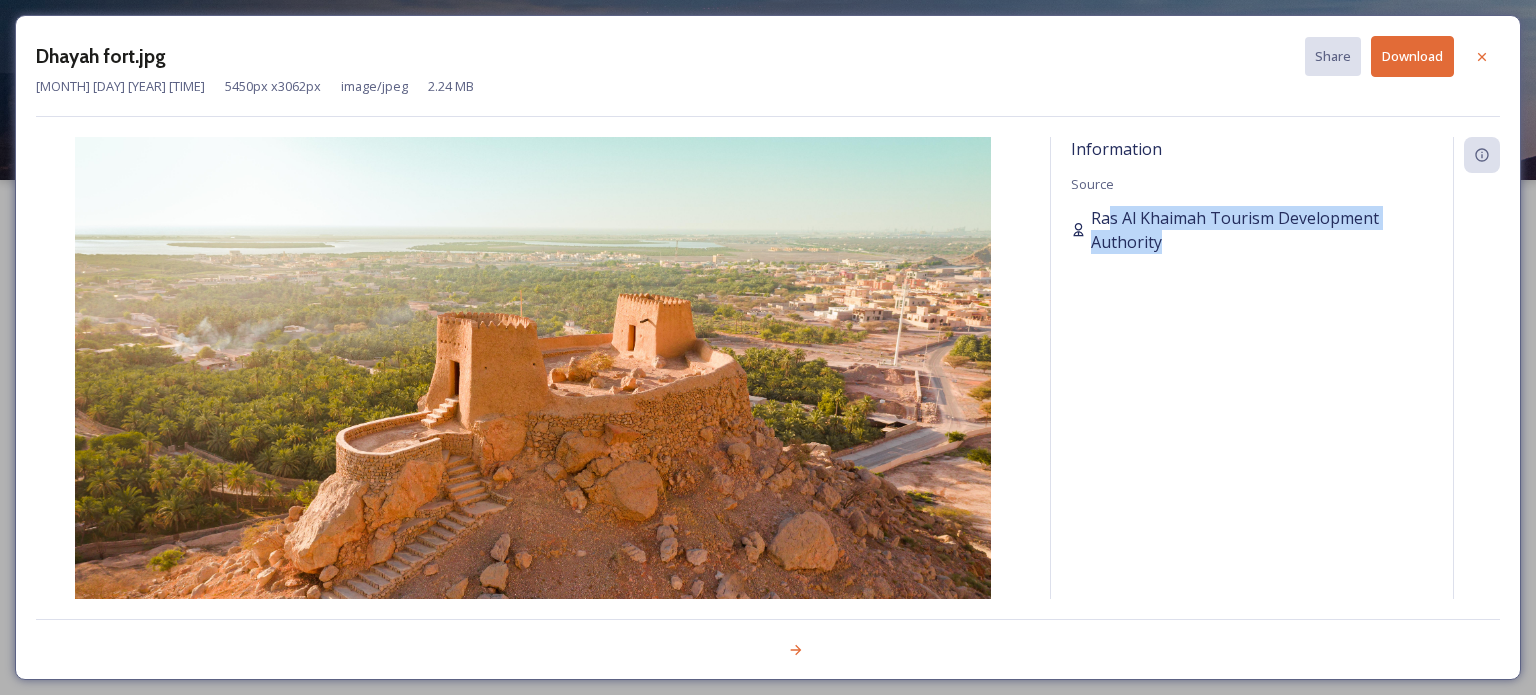 drag, startPoint x: 1168, startPoint y: 241, endPoint x: 1106, endPoint y: 219, distance: 65.78754 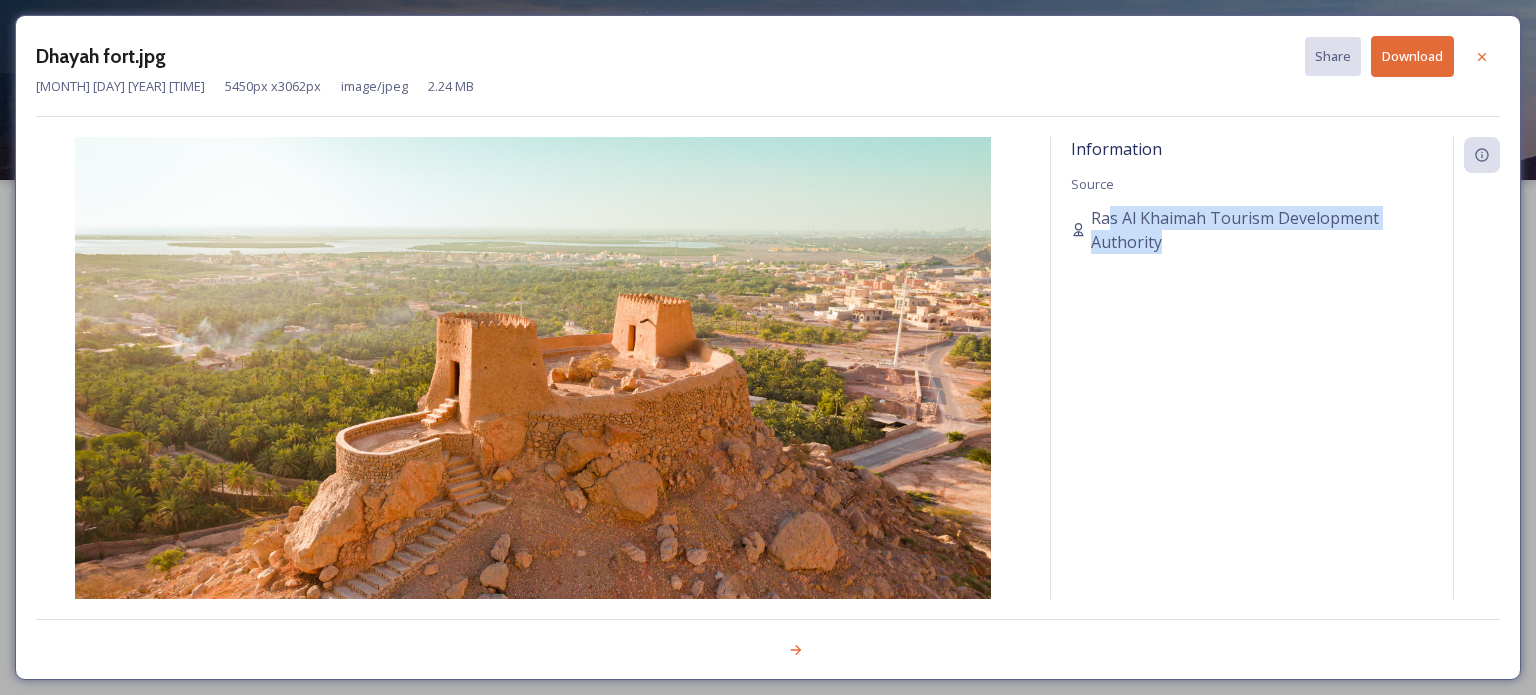 click at bounding box center [533, 394] 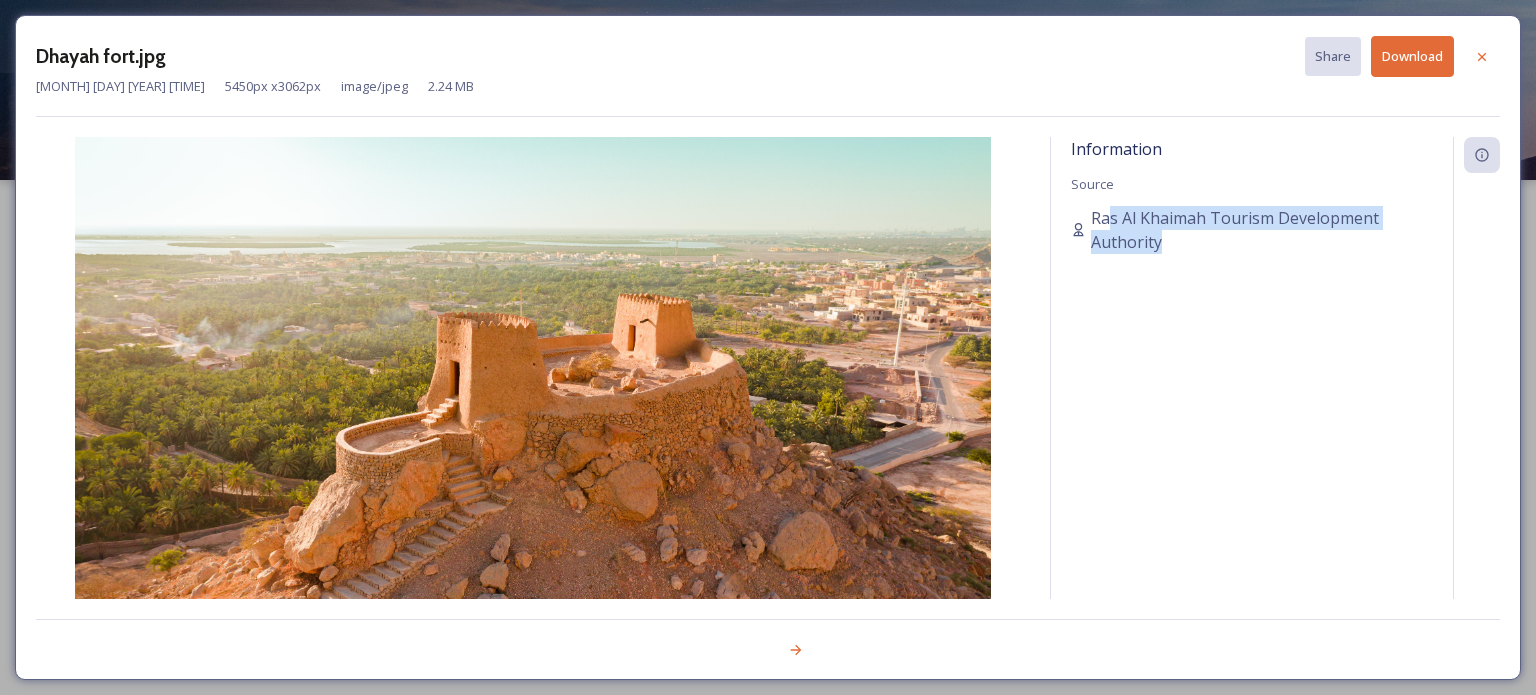 click on "Information Source Ras Al Khaimah Tourism Development Authority" at bounding box center (1252, 394) 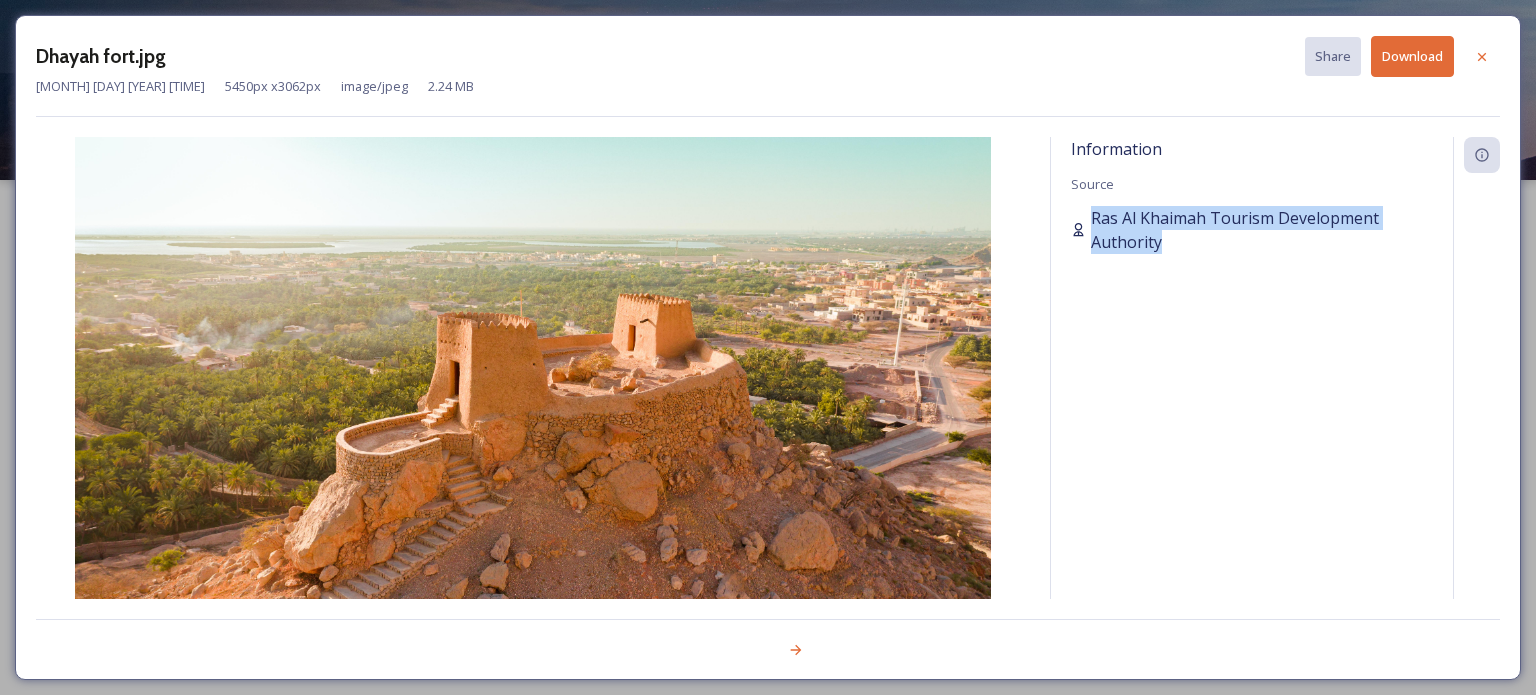 drag, startPoint x: 1157, startPoint y: 242, endPoint x: 1093, endPoint y: 217, distance: 68.70953 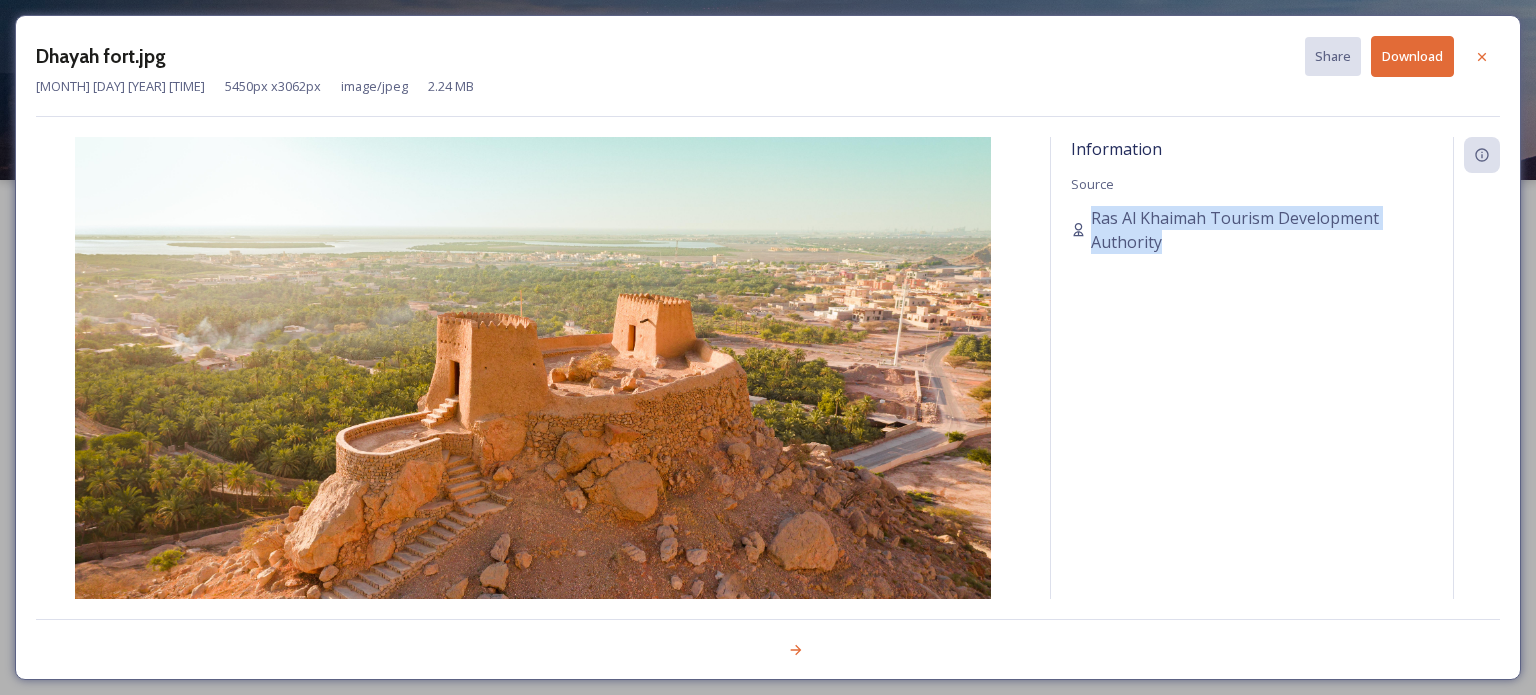 copy on "Ras Al Khaimah Tourism Development Authority" 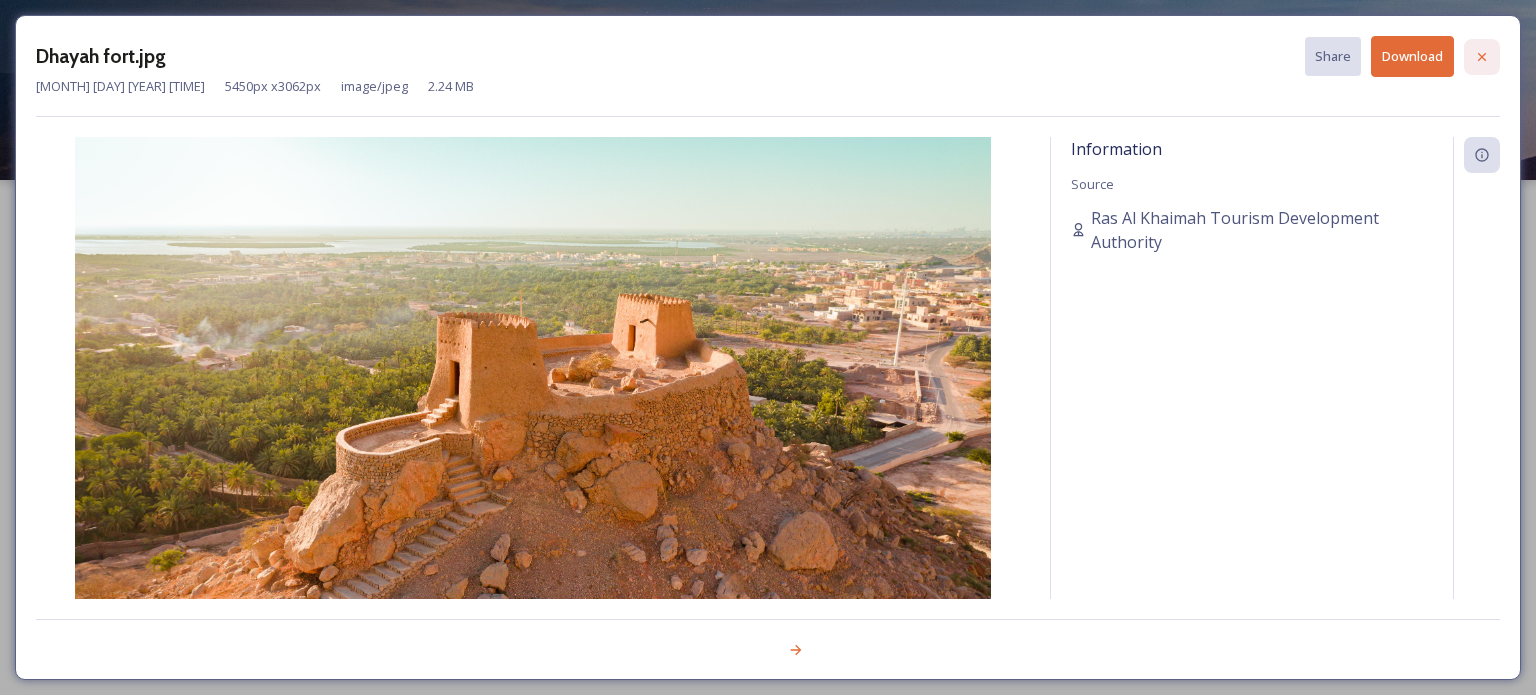 click 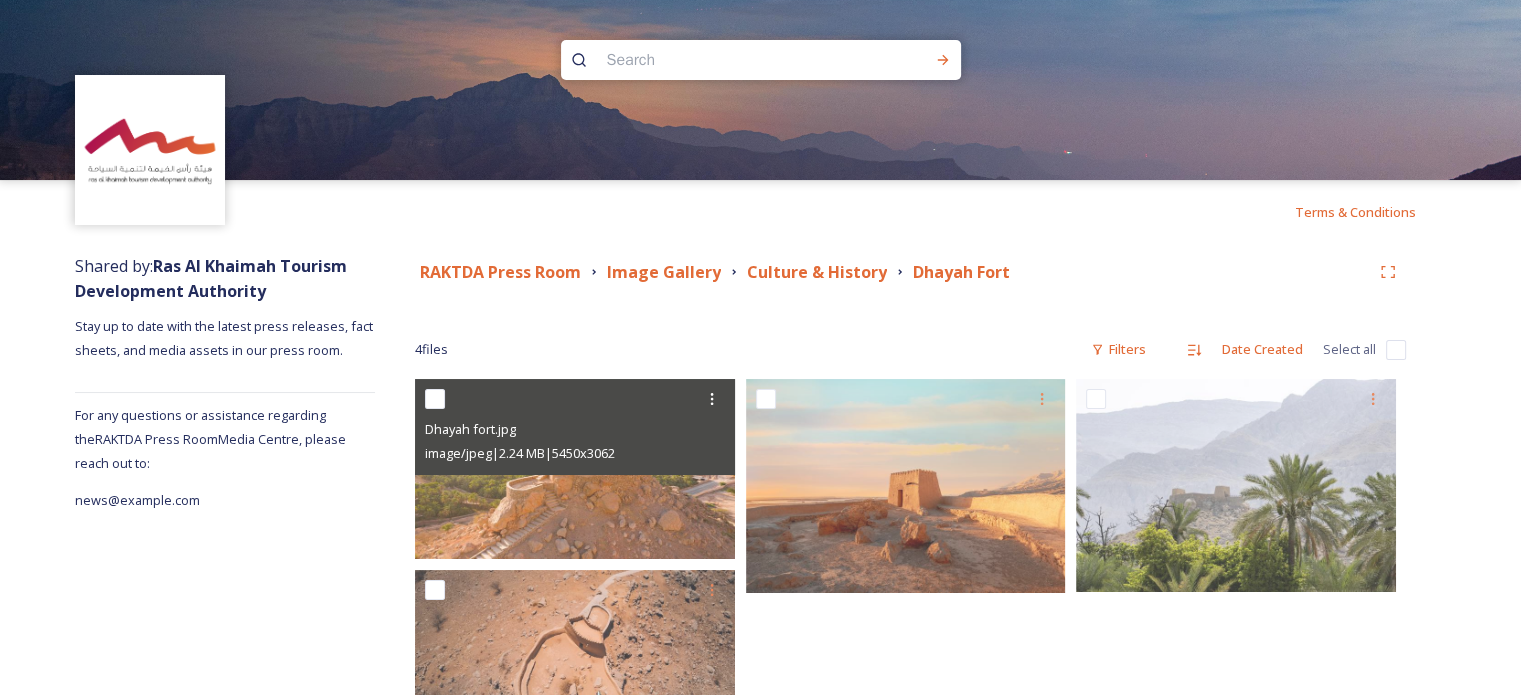 click at bounding box center [722, 60] 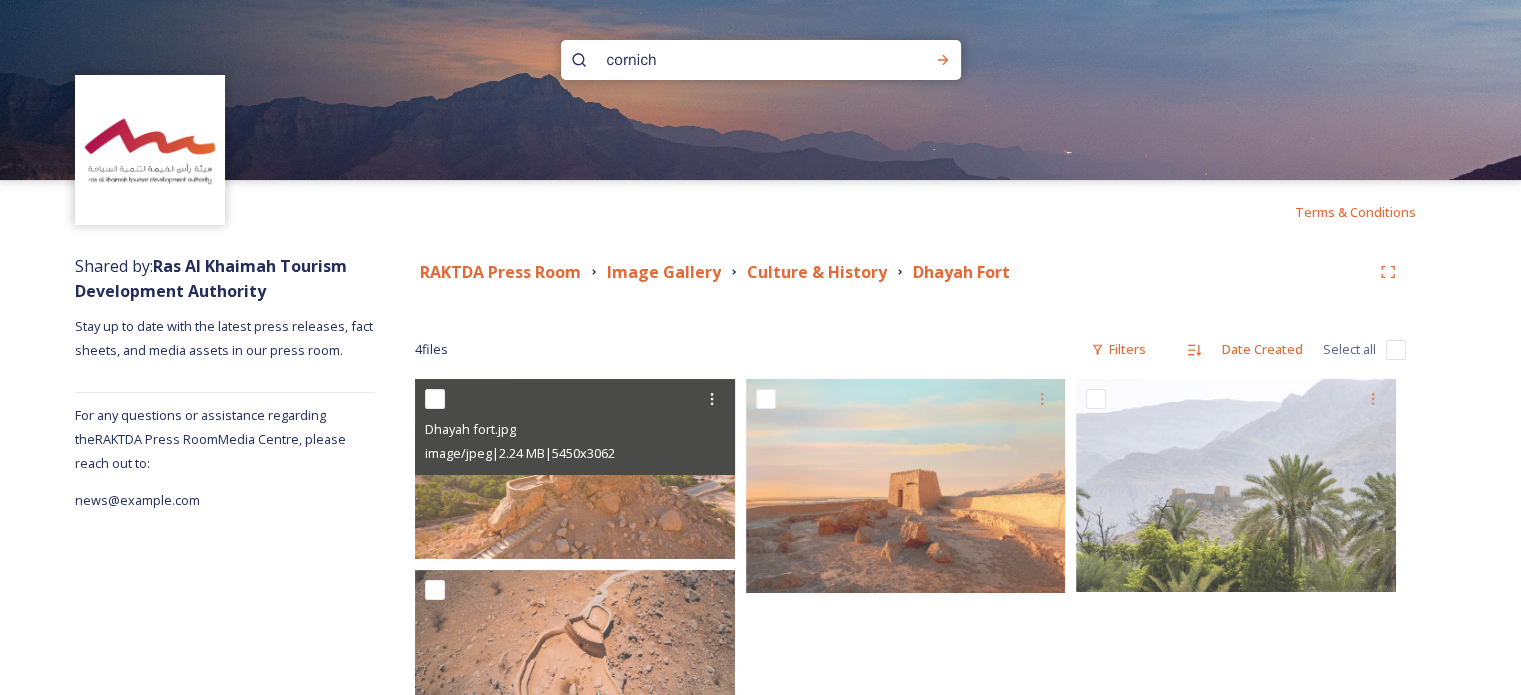 type on "corniche" 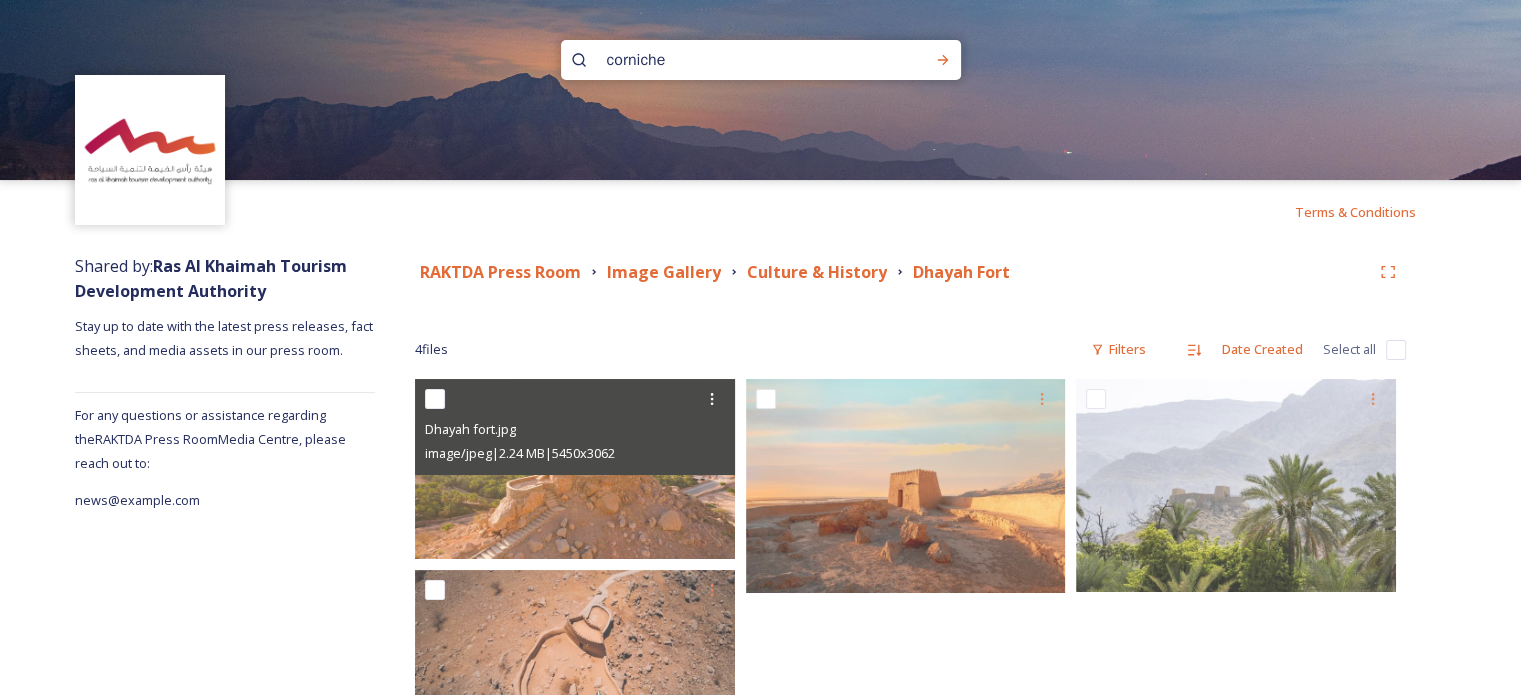 type 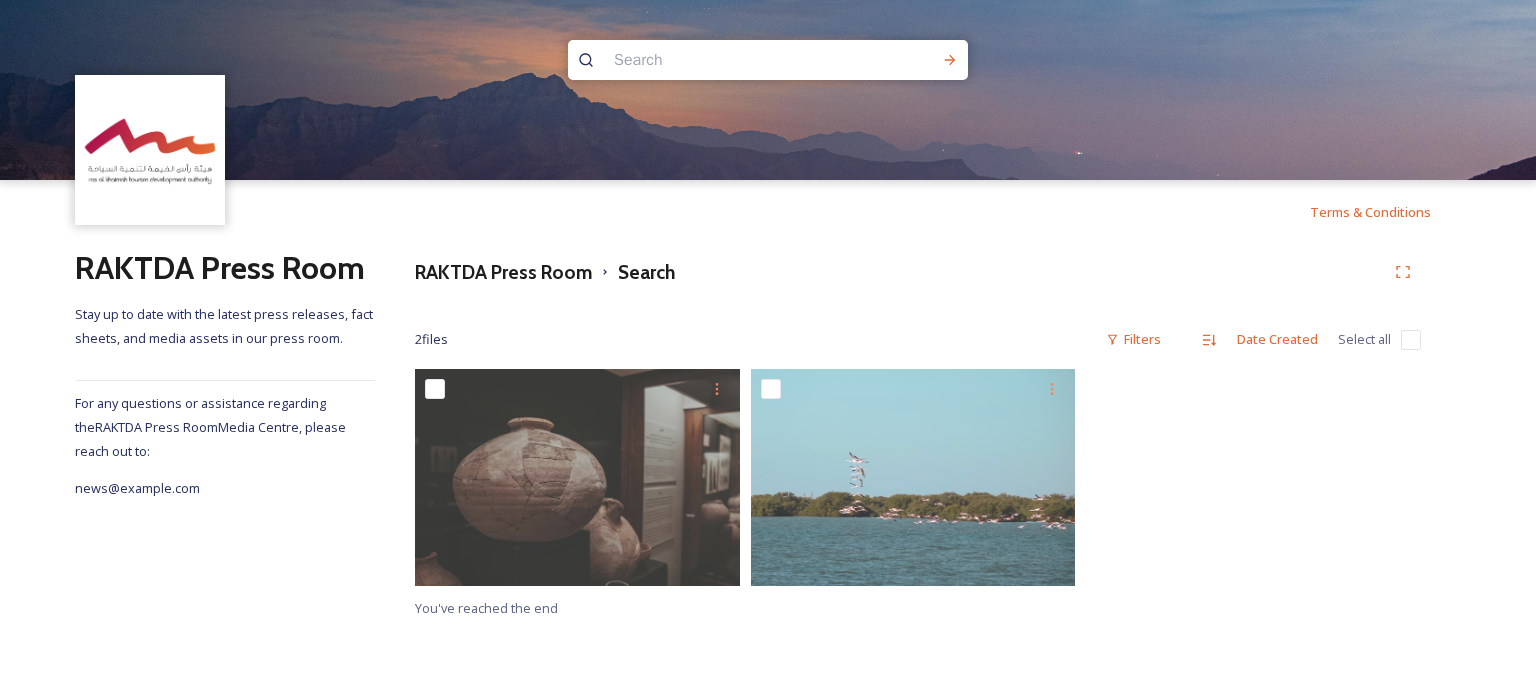 click at bounding box center [729, 60] 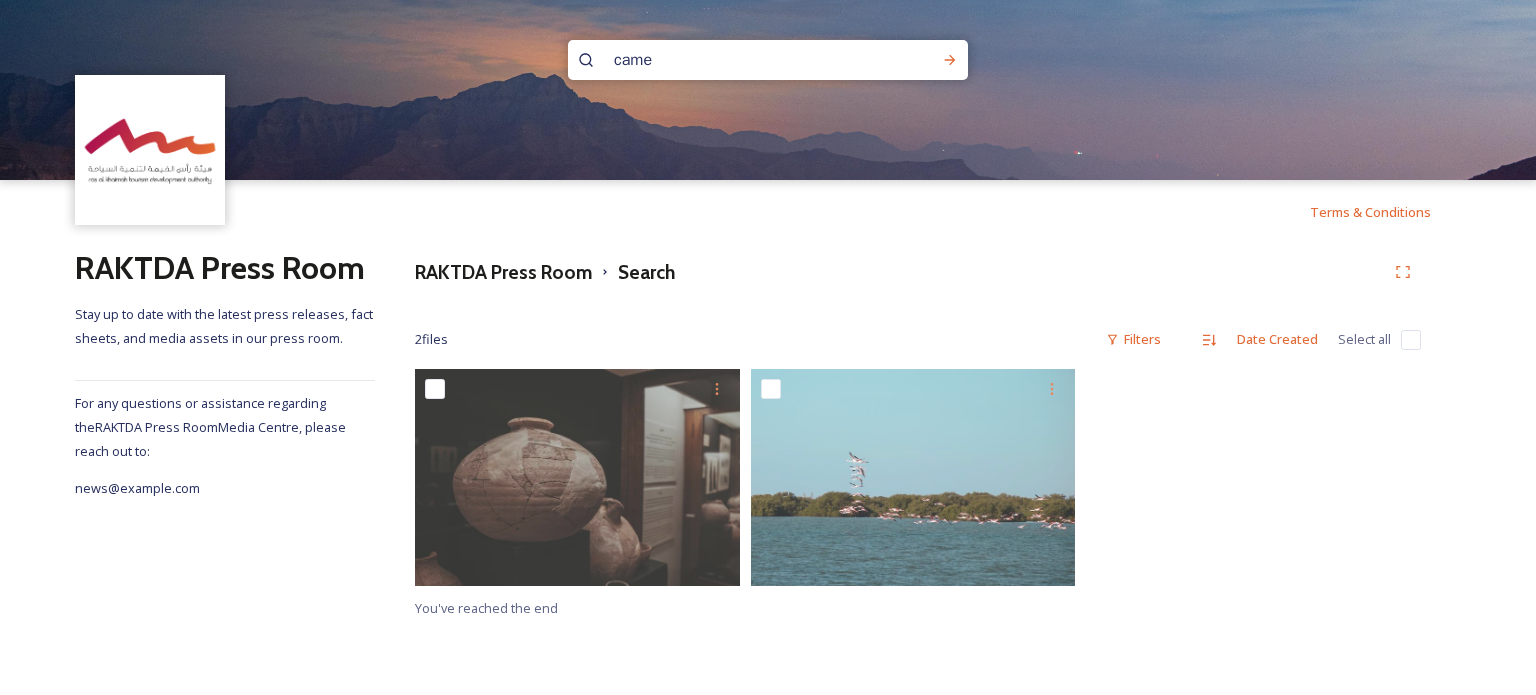 type on "camel" 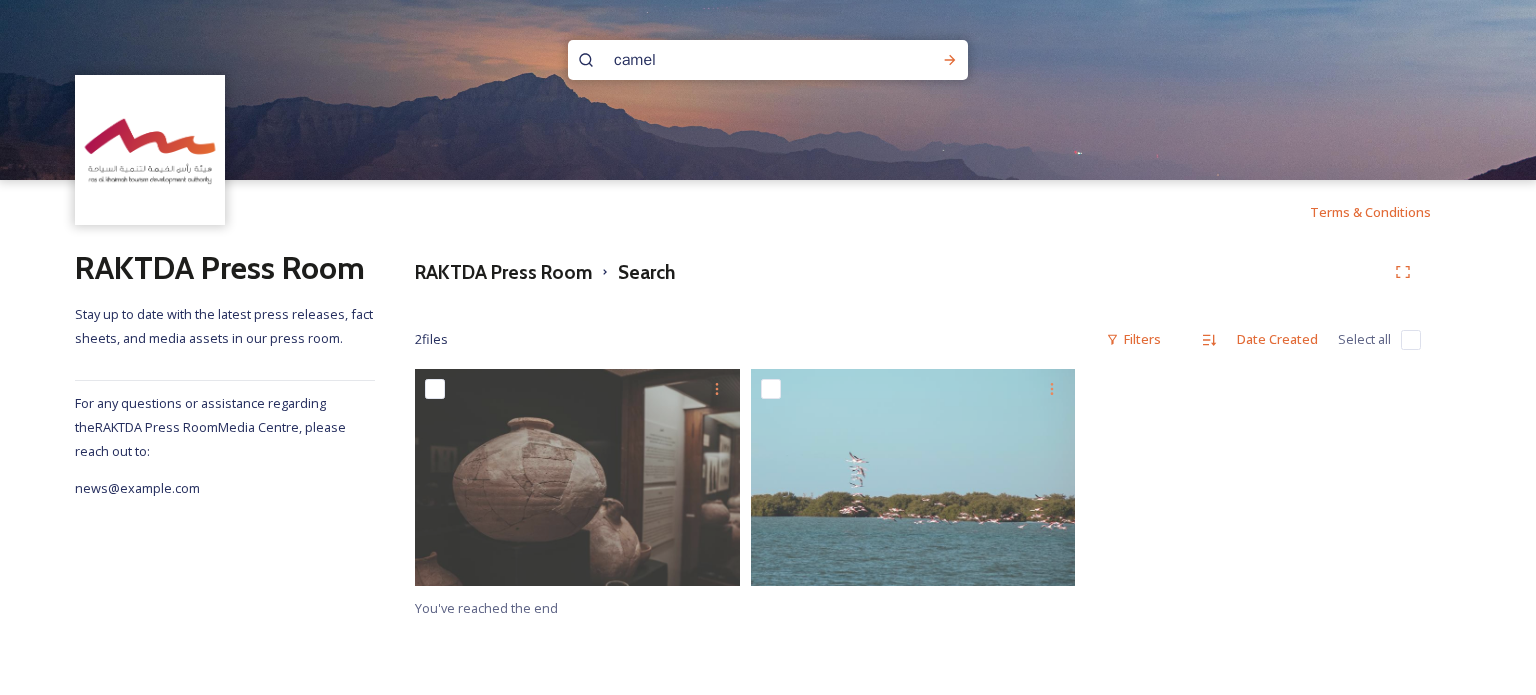 type 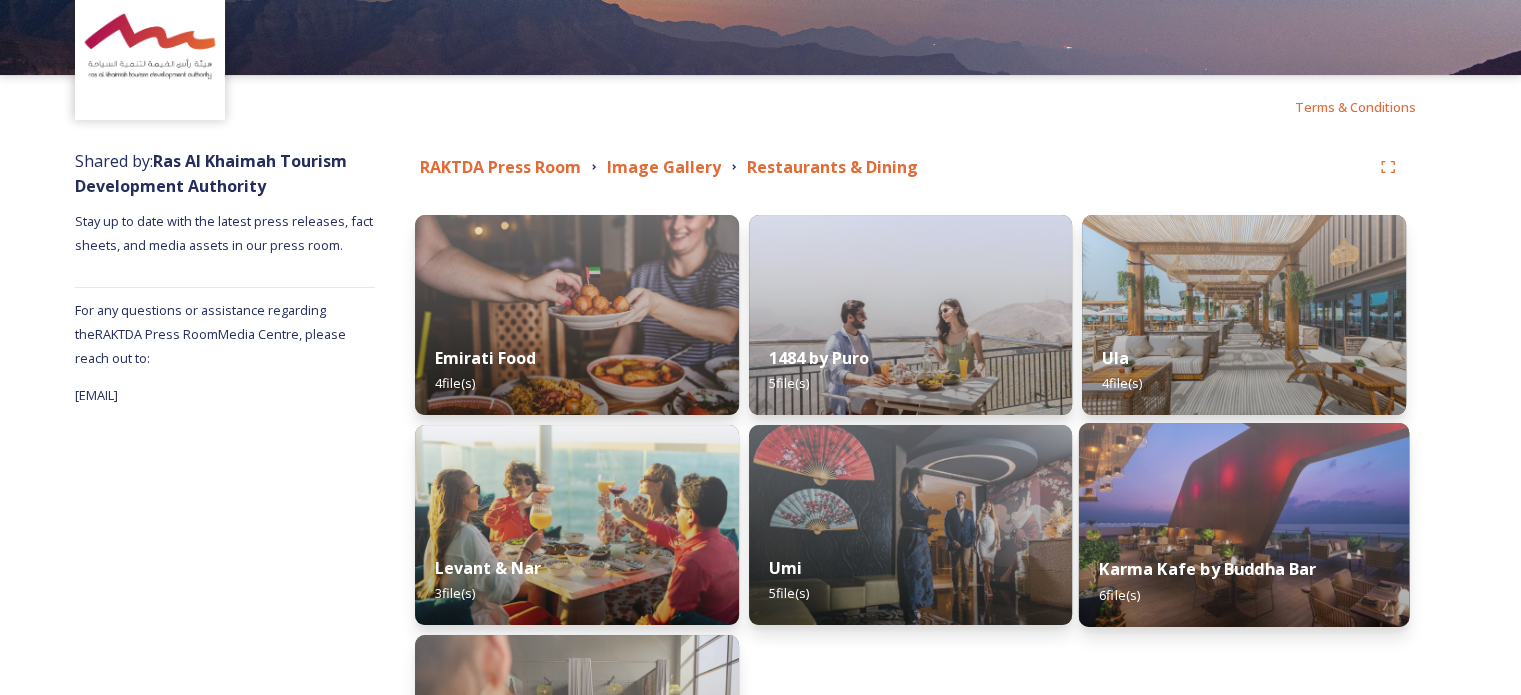 scroll, scrollTop: 0, scrollLeft: 0, axis: both 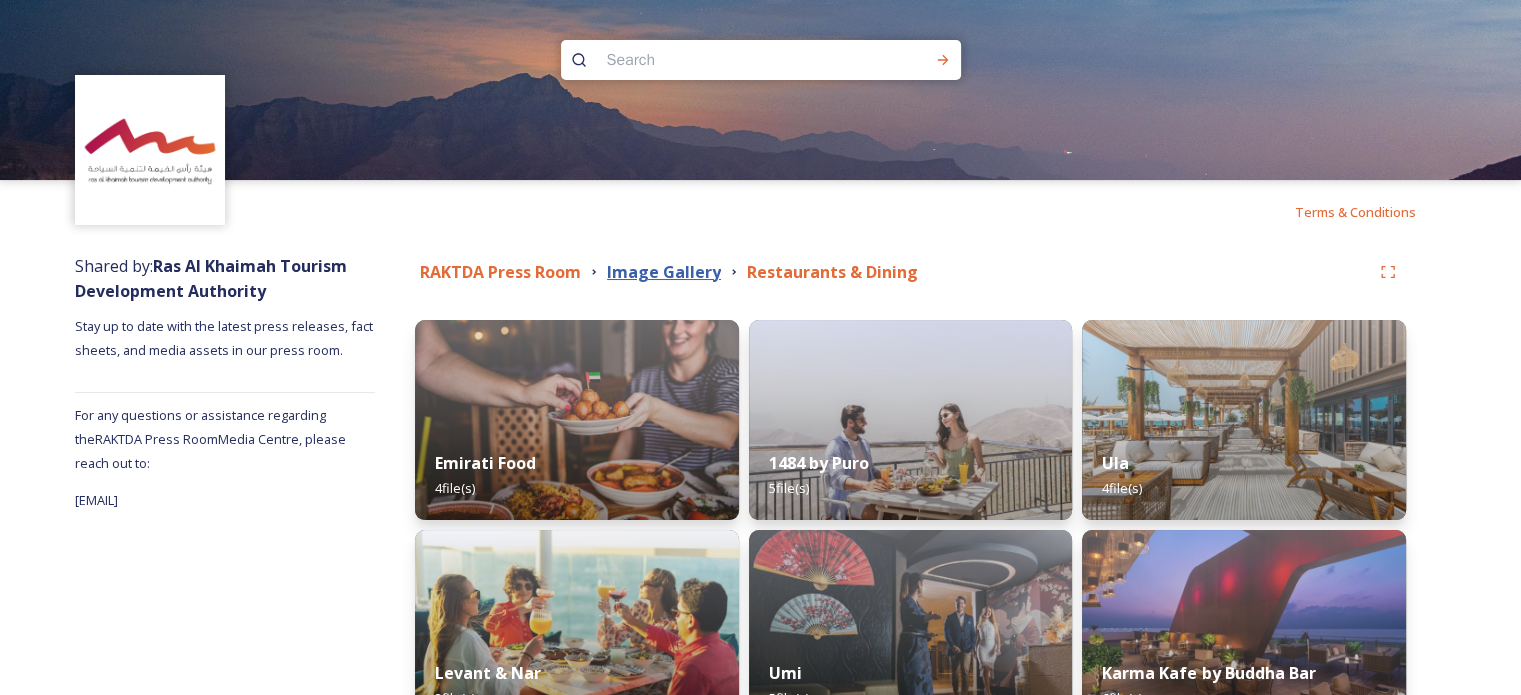click on "Image Gallery" at bounding box center (664, 272) 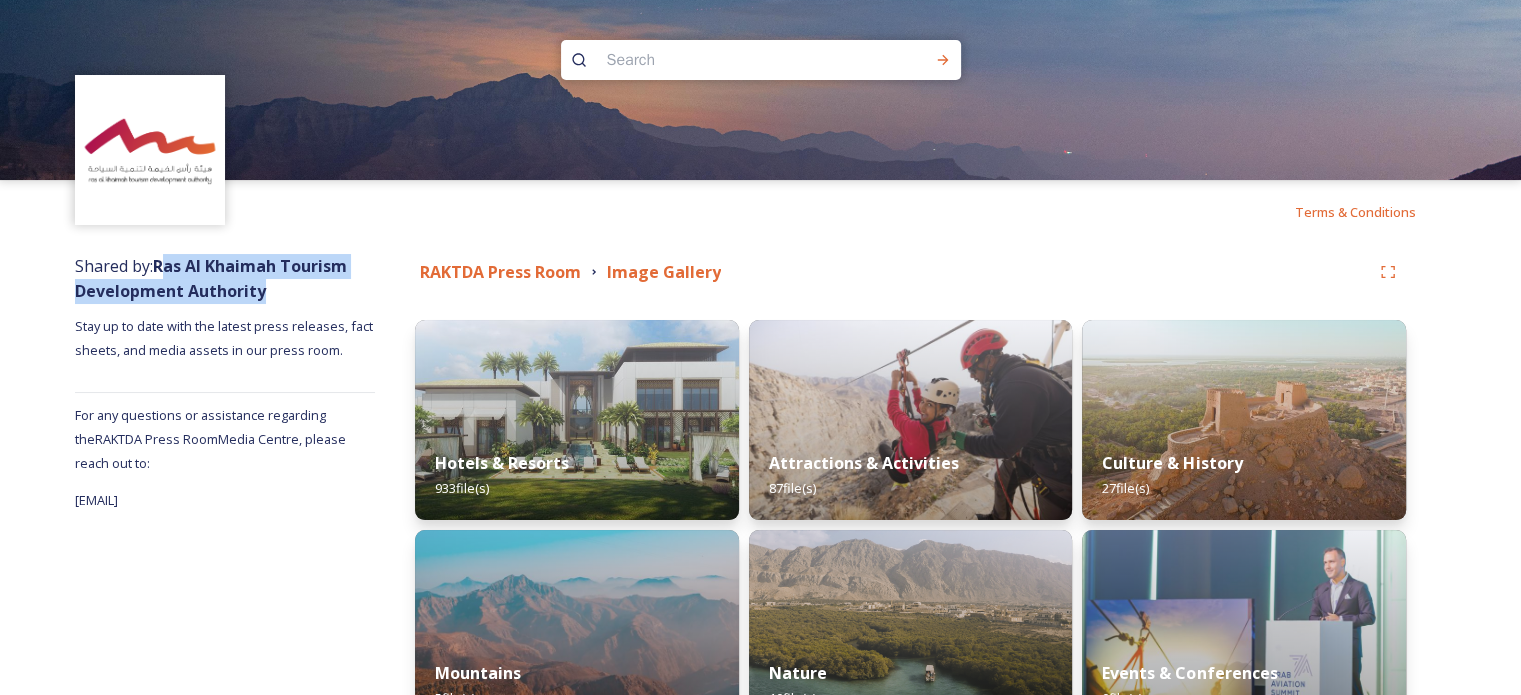 drag, startPoint x: 168, startPoint y: 268, endPoint x: 272, endPoint y: 287, distance: 105.72133 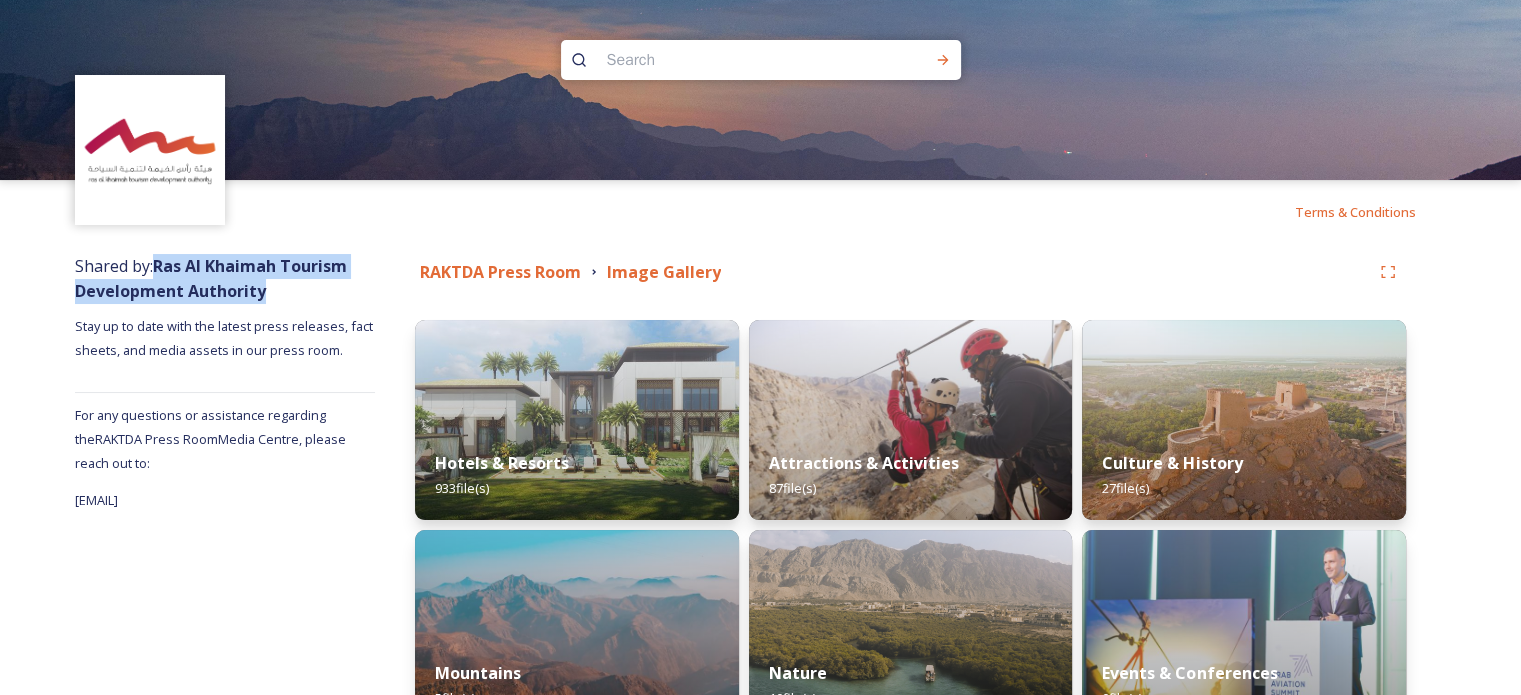 drag, startPoint x: 160, startPoint y: 267, endPoint x: 289, endPoint y: 299, distance: 132.90974 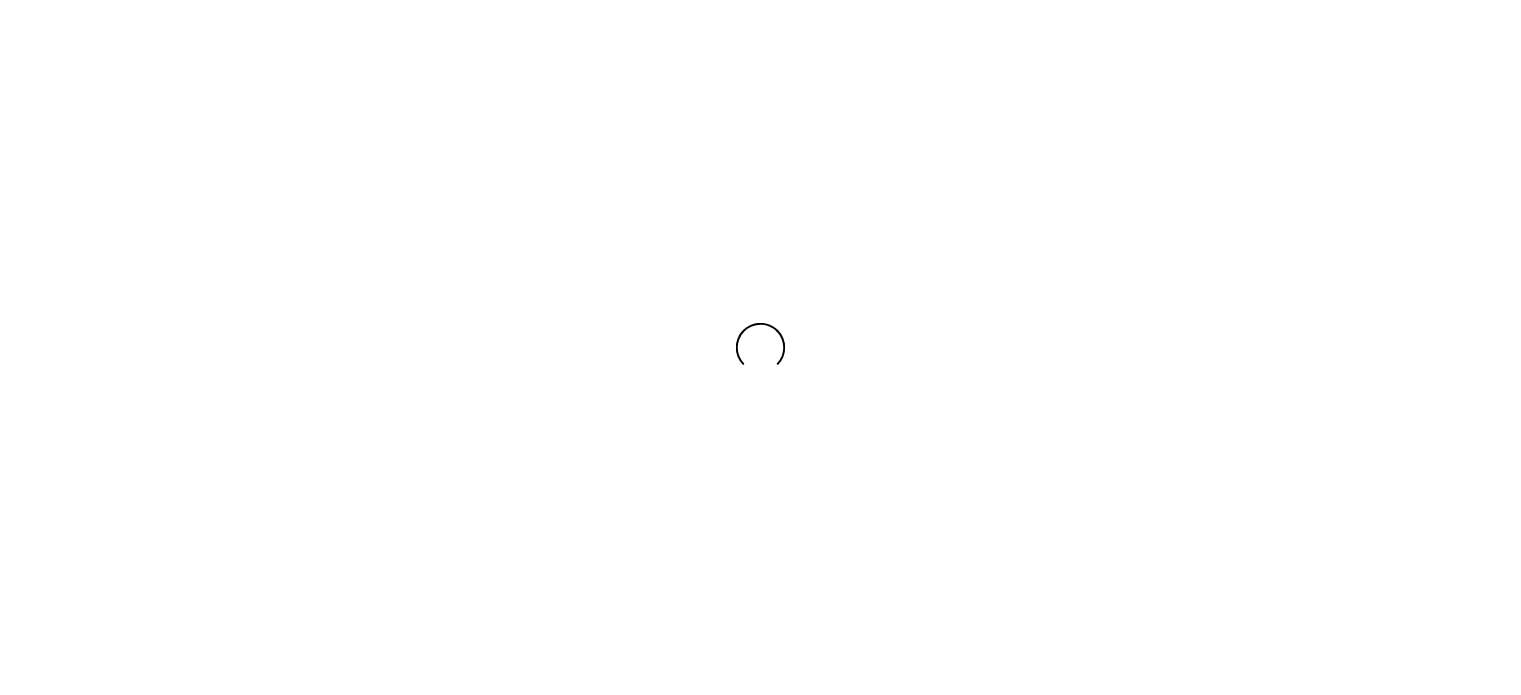 scroll, scrollTop: 0, scrollLeft: 0, axis: both 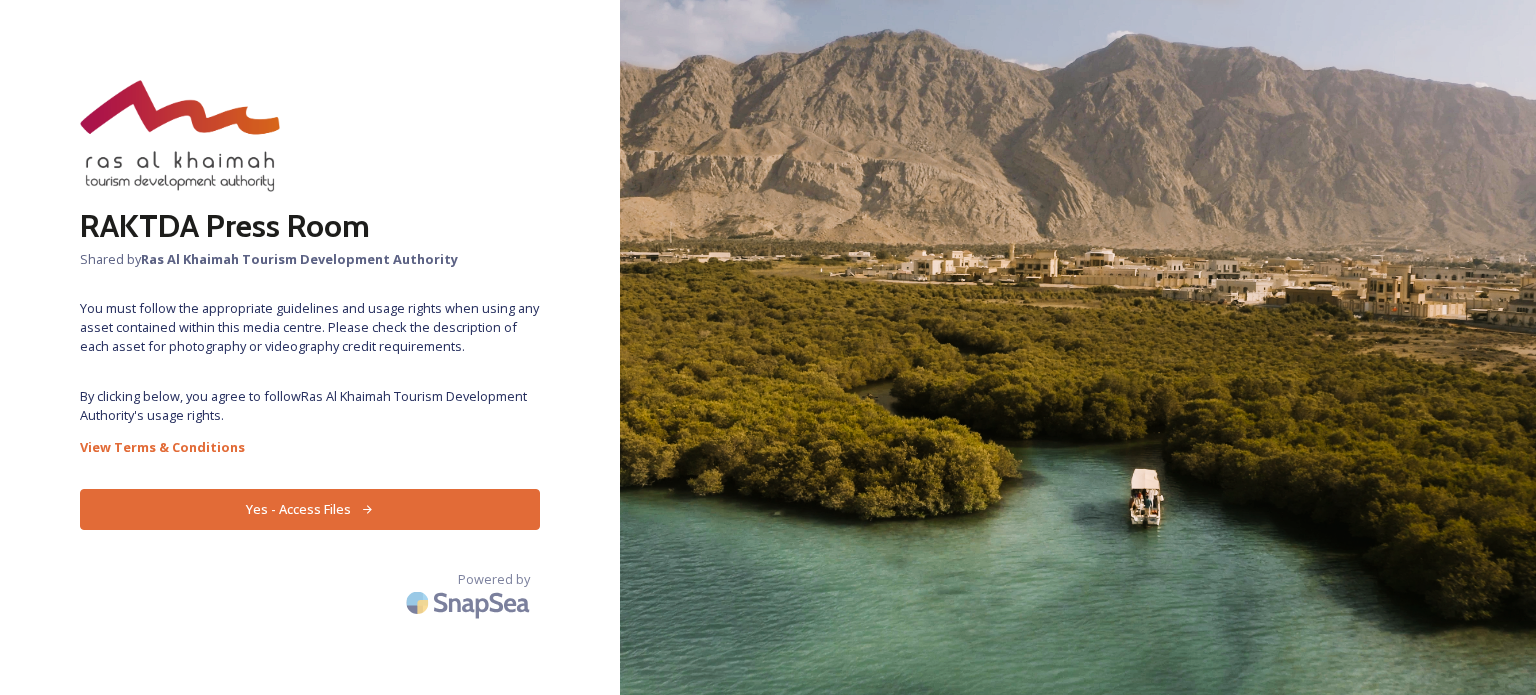 click on "Yes - Access Files" at bounding box center [310, 509] 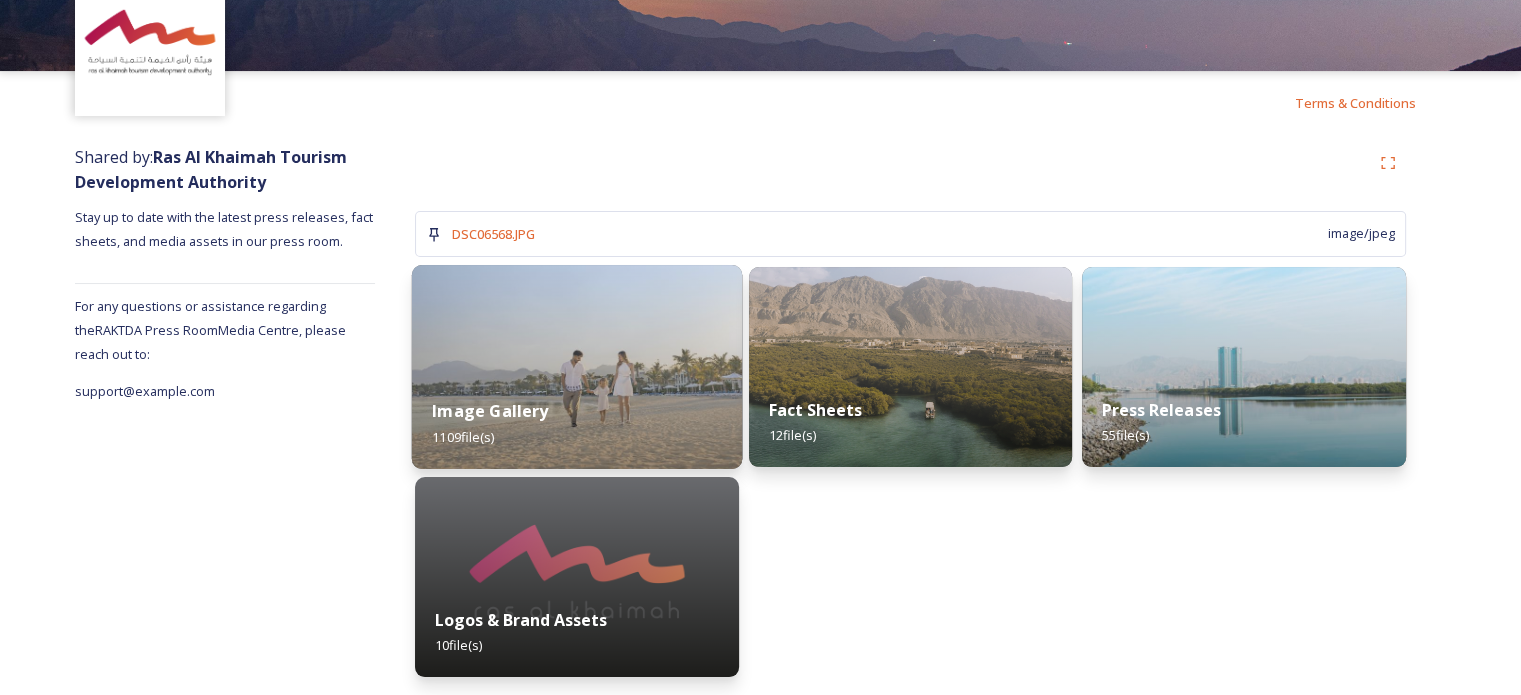 scroll, scrollTop: 110, scrollLeft: 0, axis: vertical 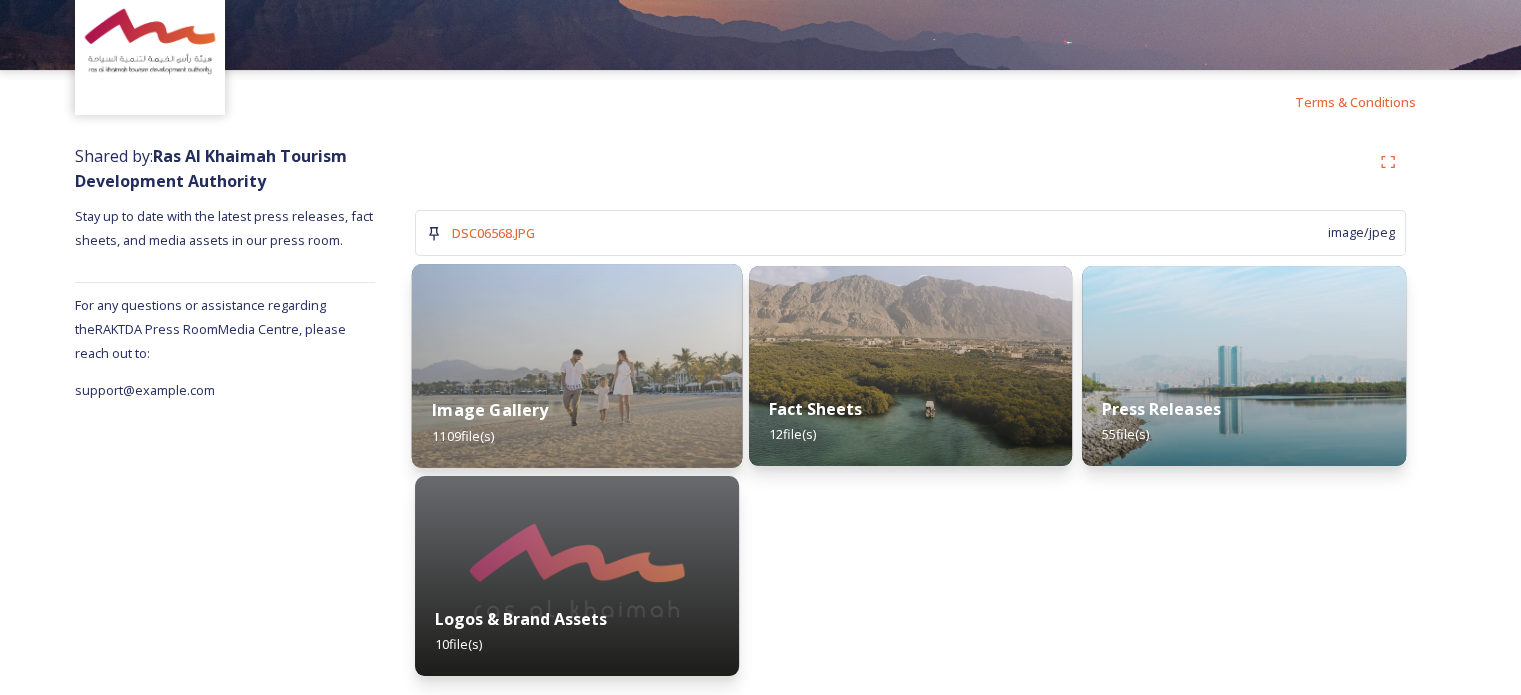 click at bounding box center [577, 366] 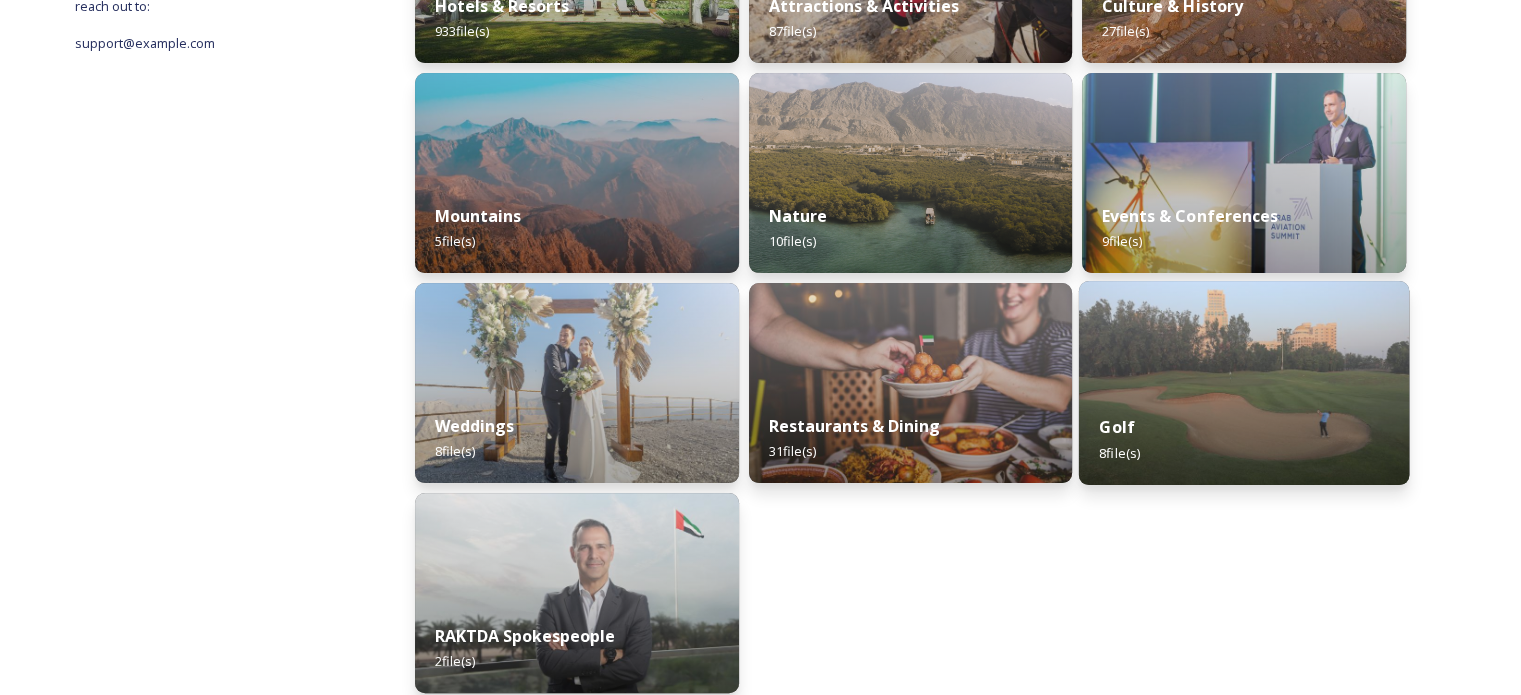 scroll, scrollTop: 348, scrollLeft: 0, axis: vertical 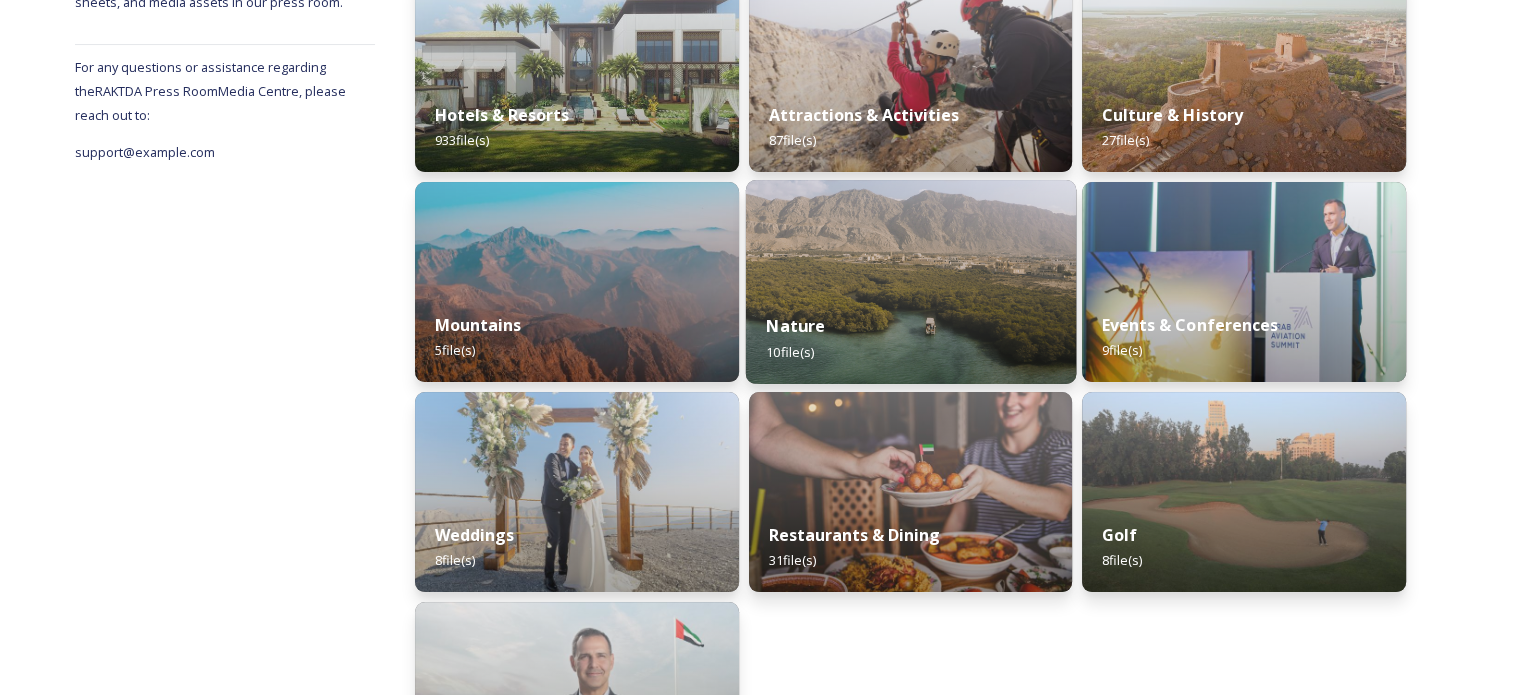 click at bounding box center [910, 282] 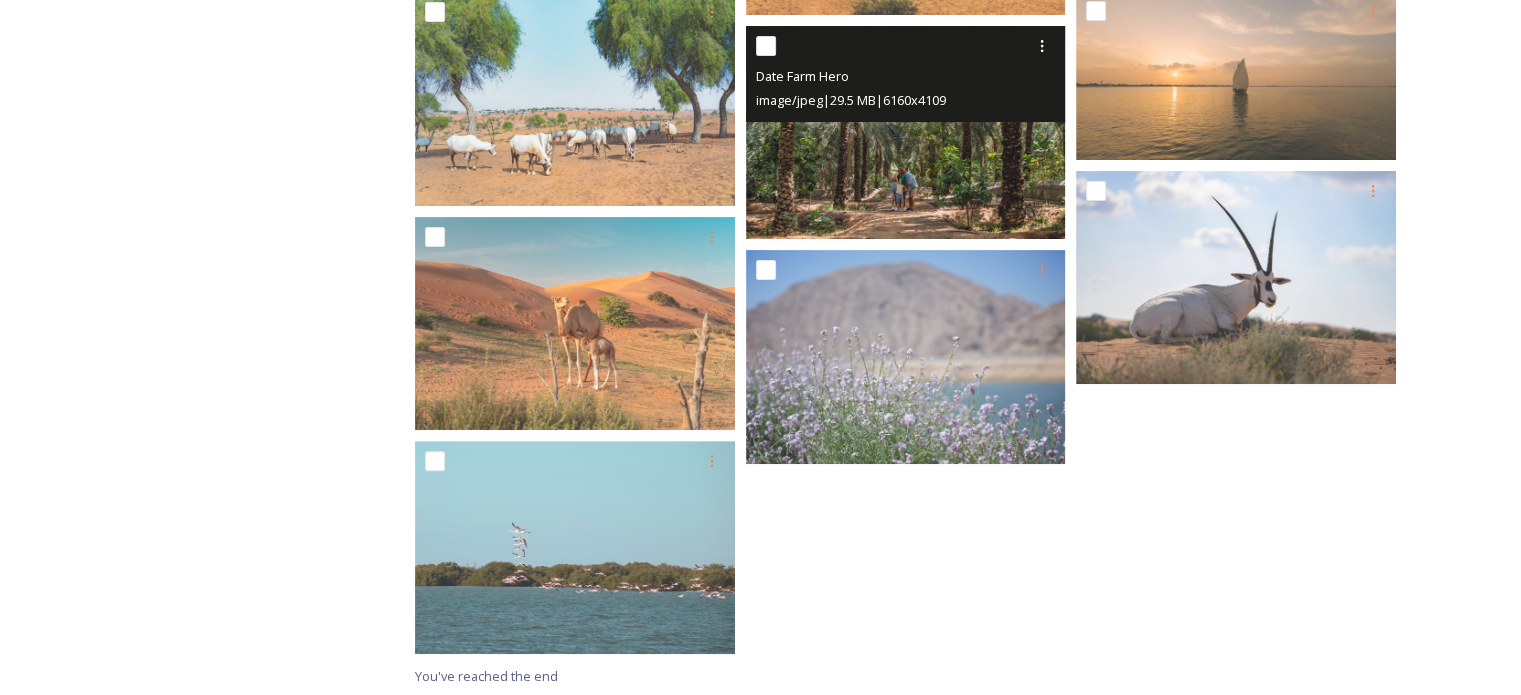 scroll, scrollTop: 580, scrollLeft: 0, axis: vertical 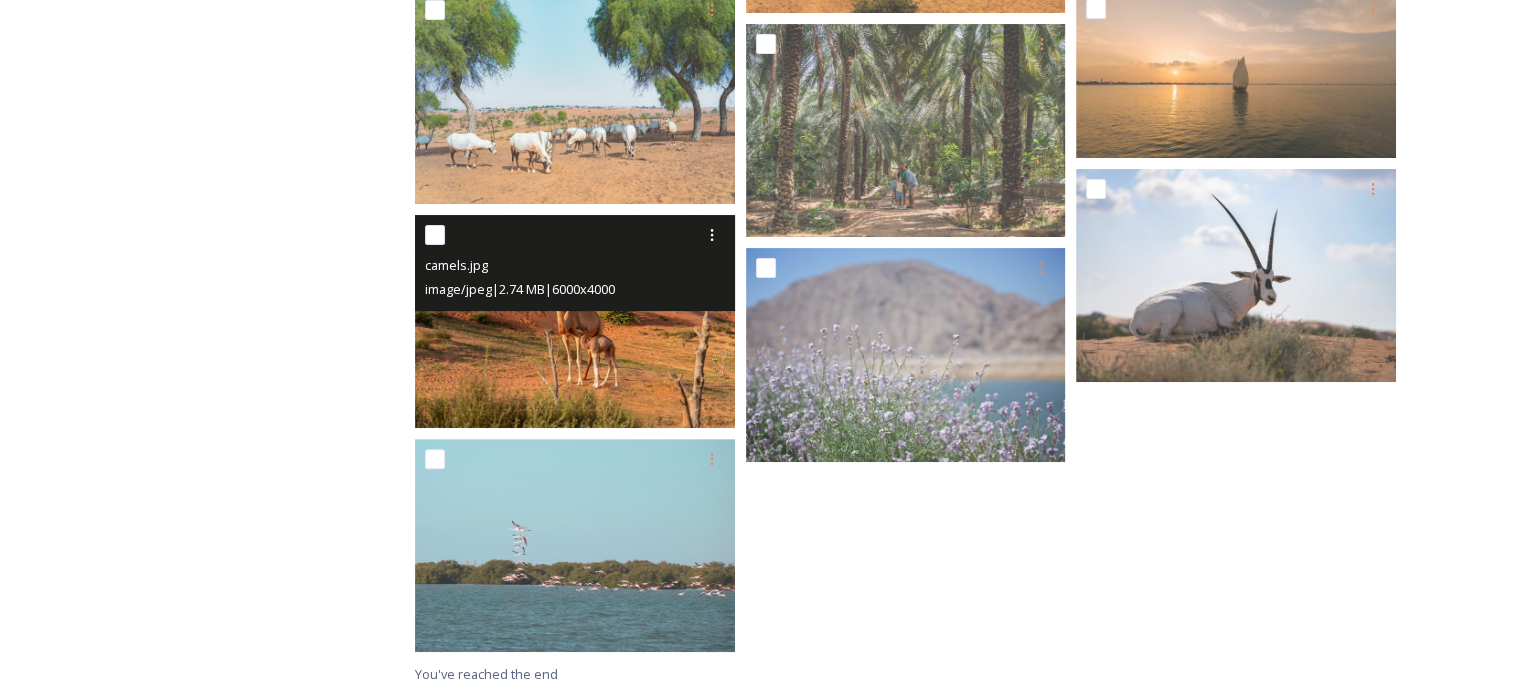 click at bounding box center (575, 321) 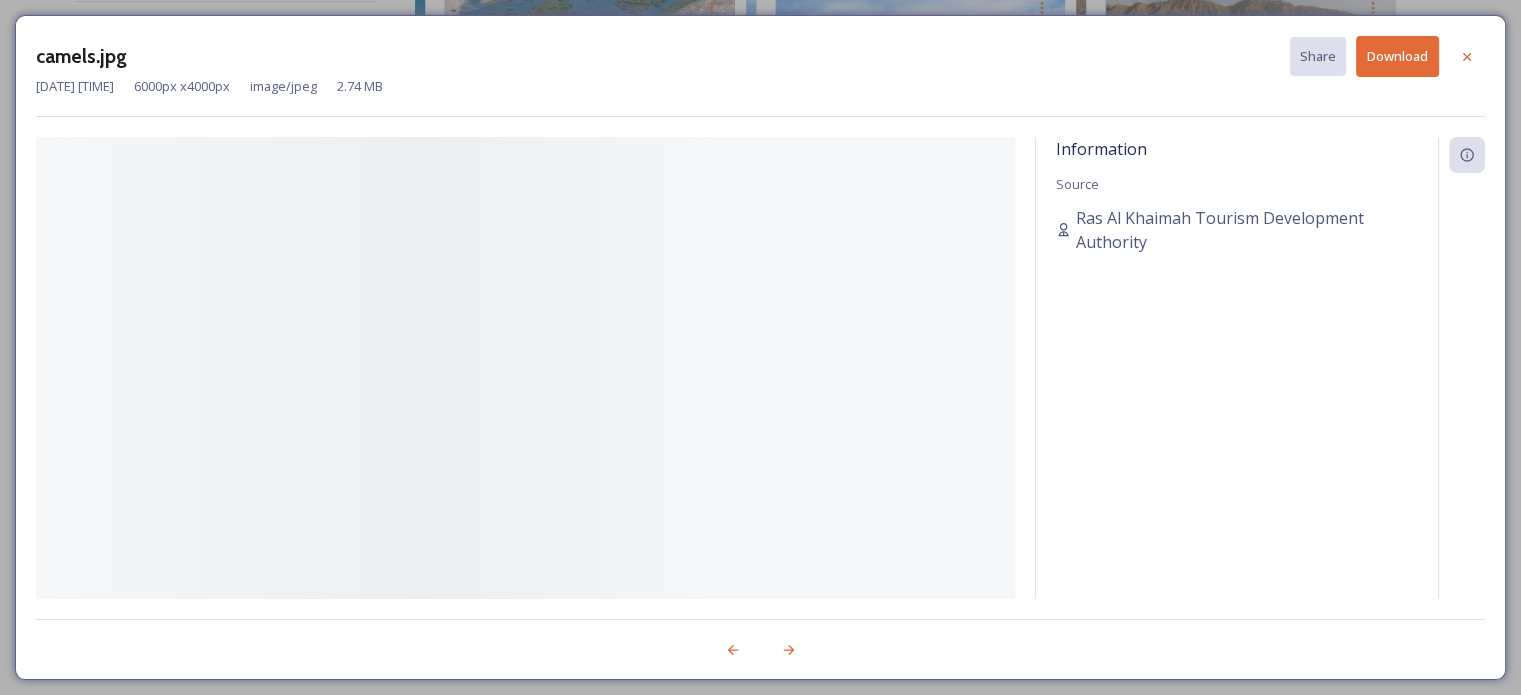 scroll, scrollTop: 390, scrollLeft: 0, axis: vertical 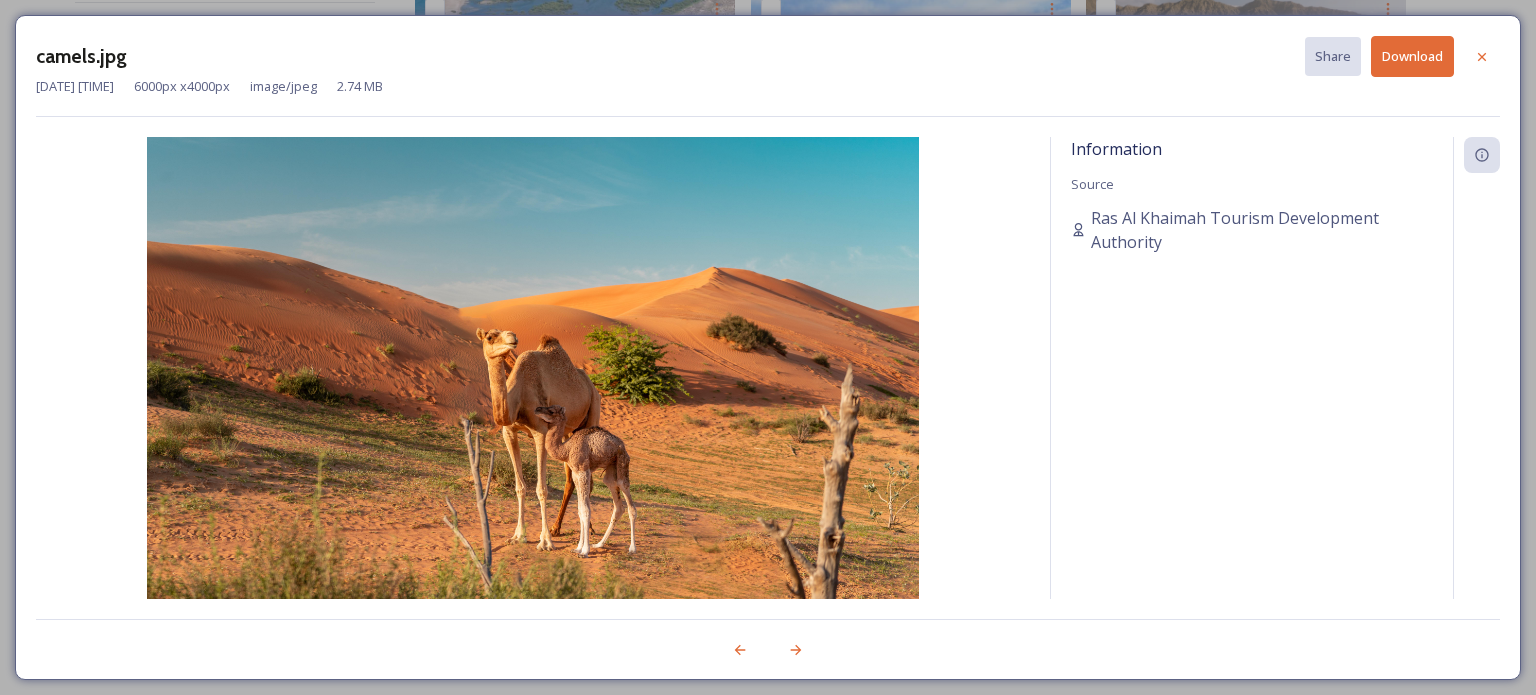click on "Download" at bounding box center [1412, 56] 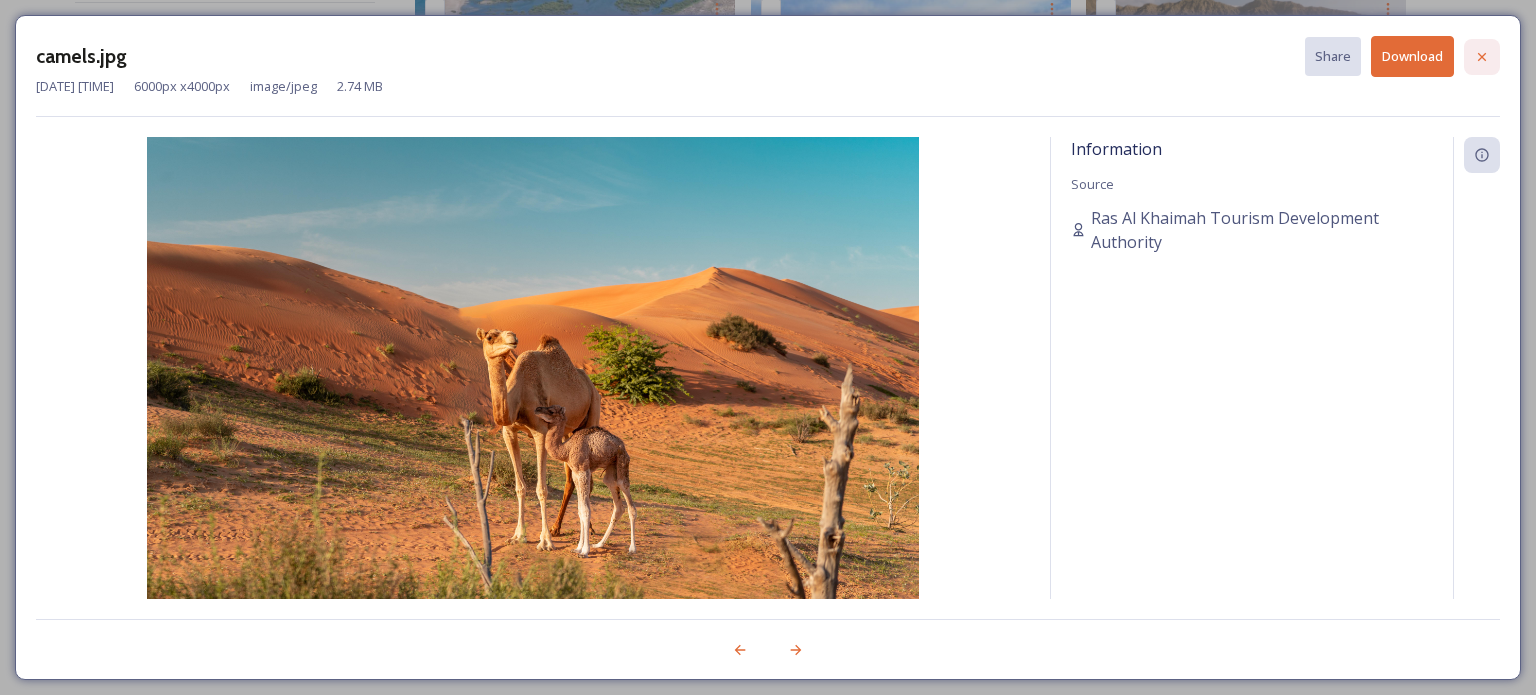 click 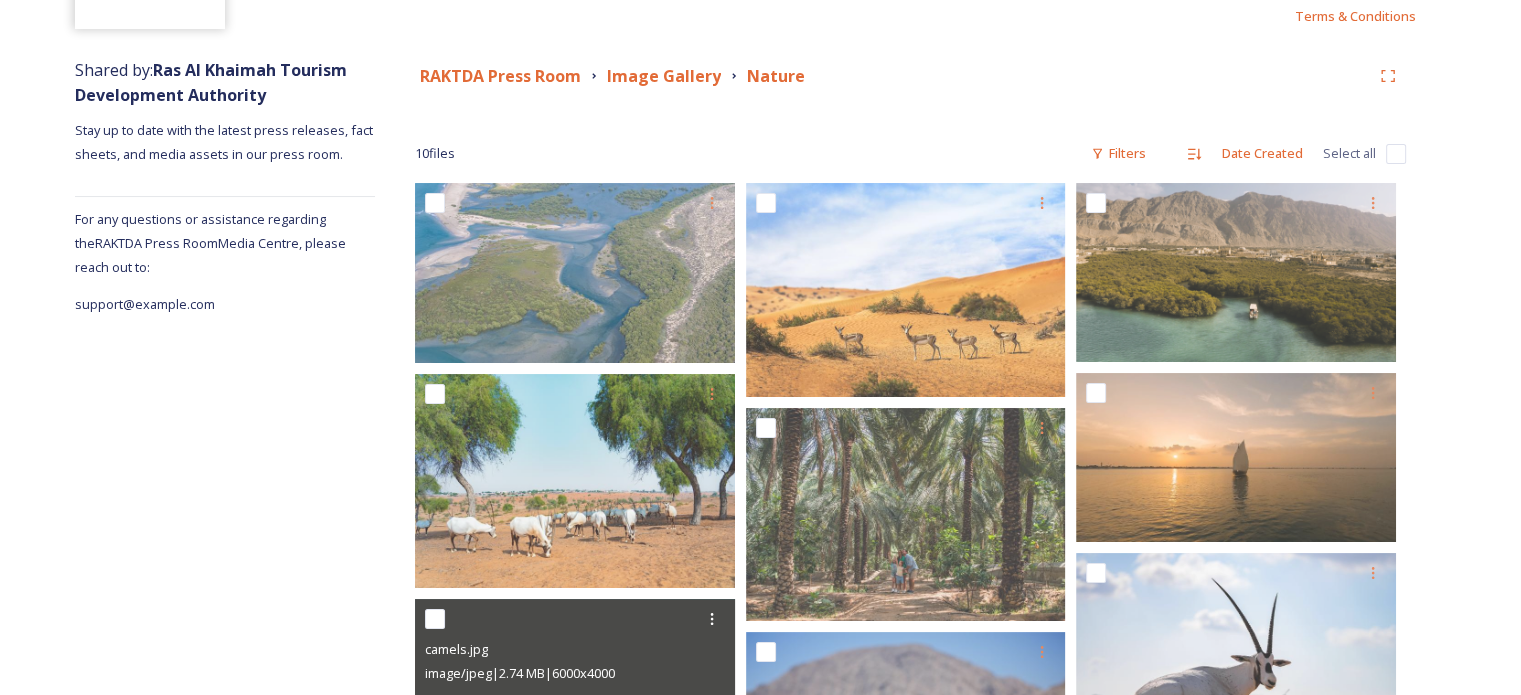 scroll, scrollTop: 0, scrollLeft: 0, axis: both 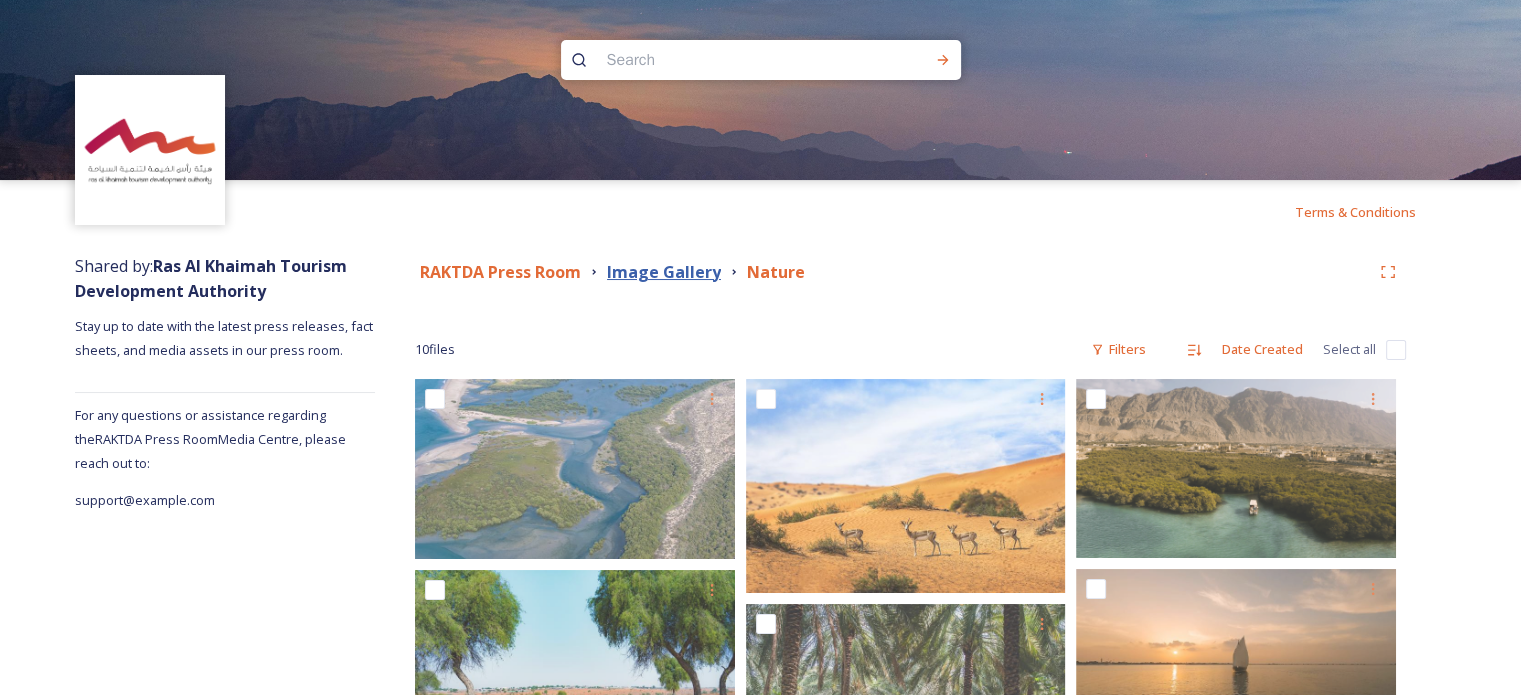 click on "Image Gallery" at bounding box center (664, 272) 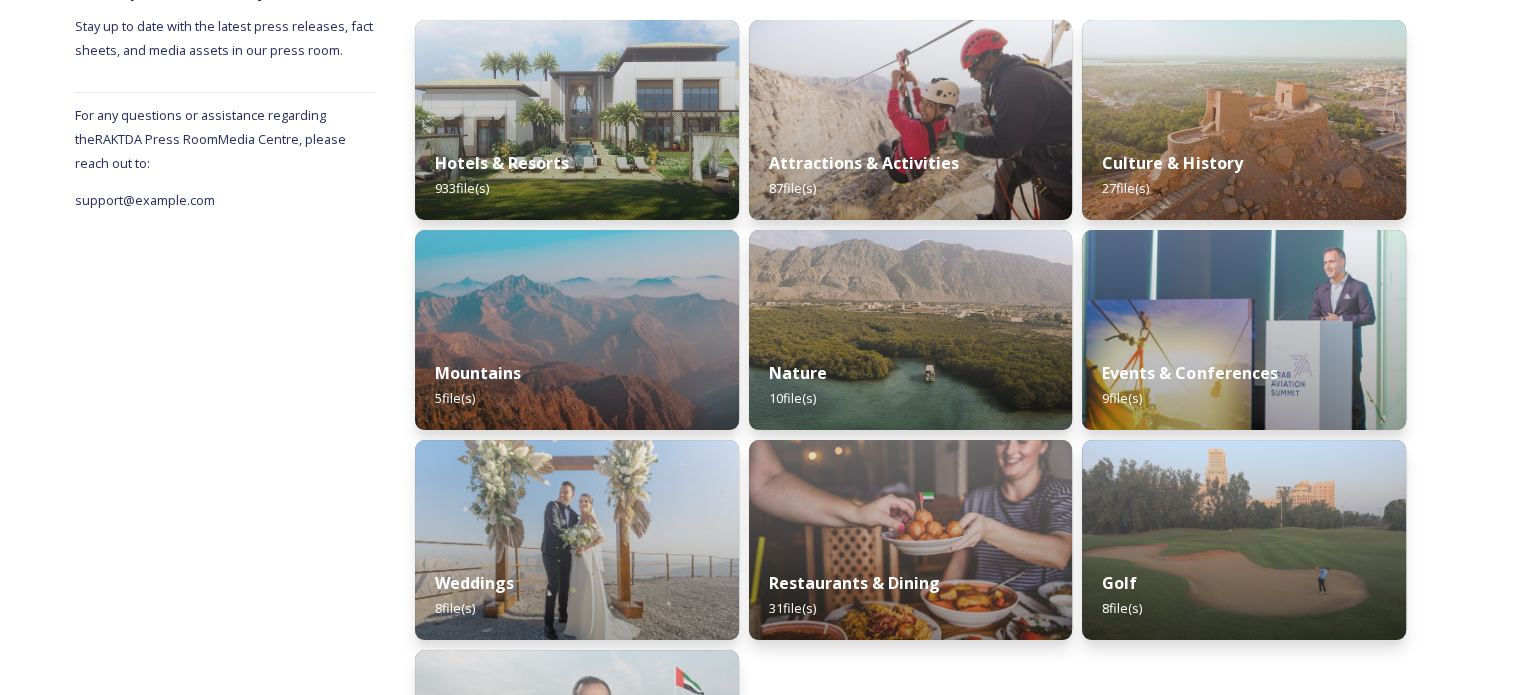 scroll, scrollTop: 100, scrollLeft: 0, axis: vertical 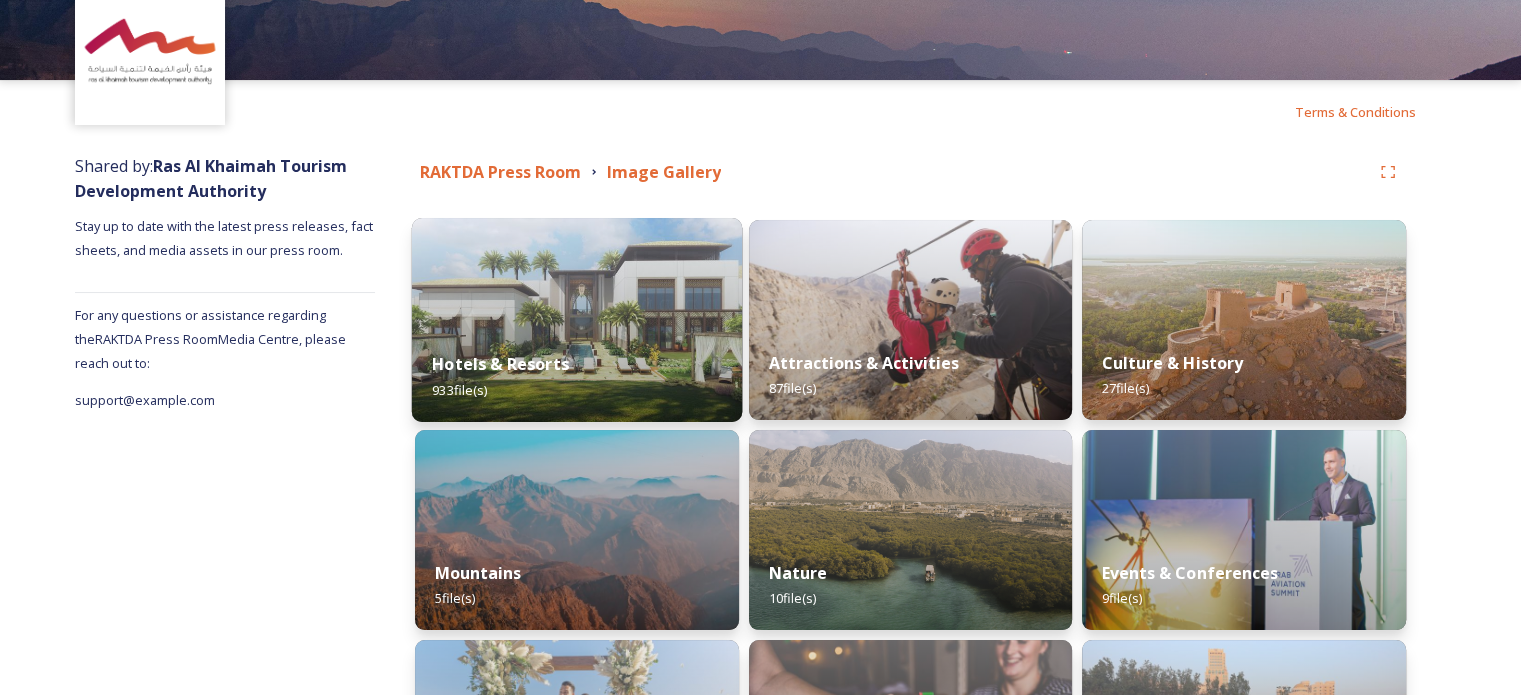 click at bounding box center (577, 320) 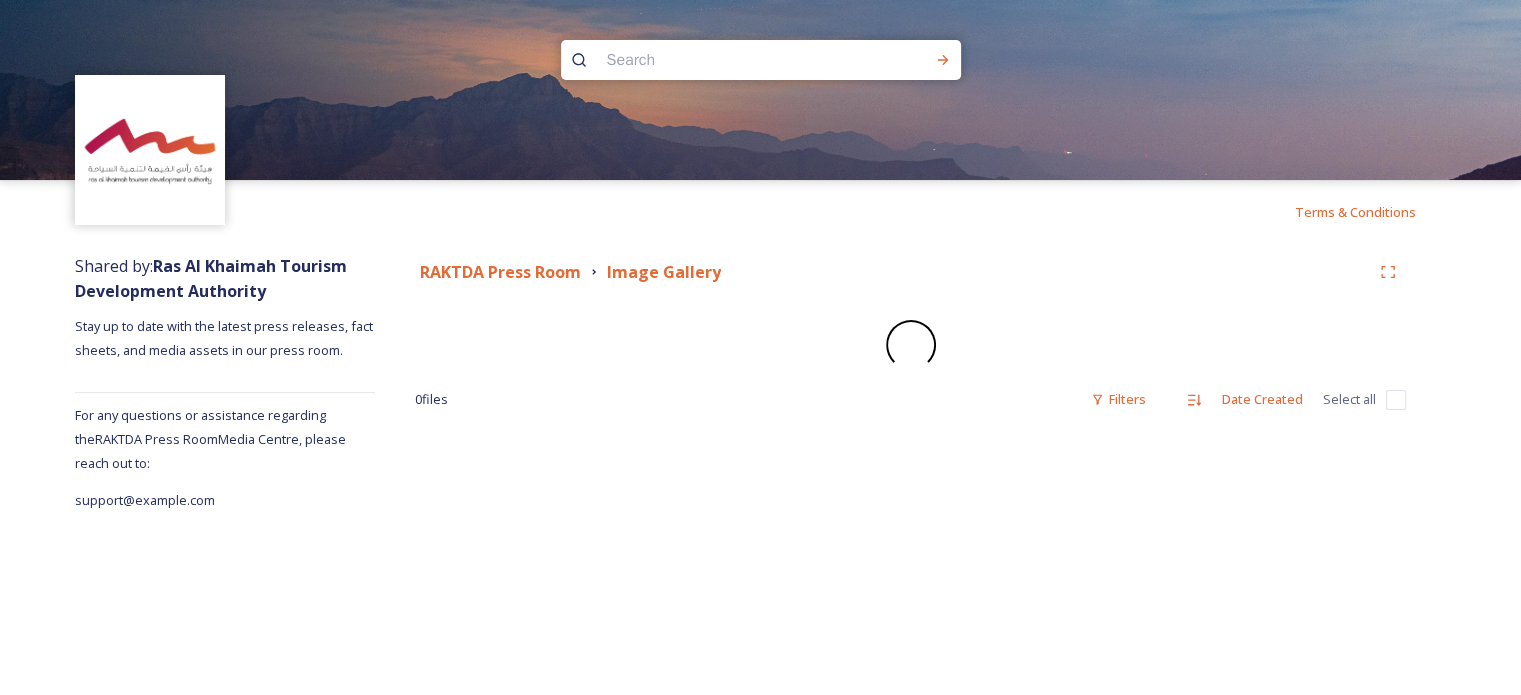 scroll, scrollTop: 0, scrollLeft: 0, axis: both 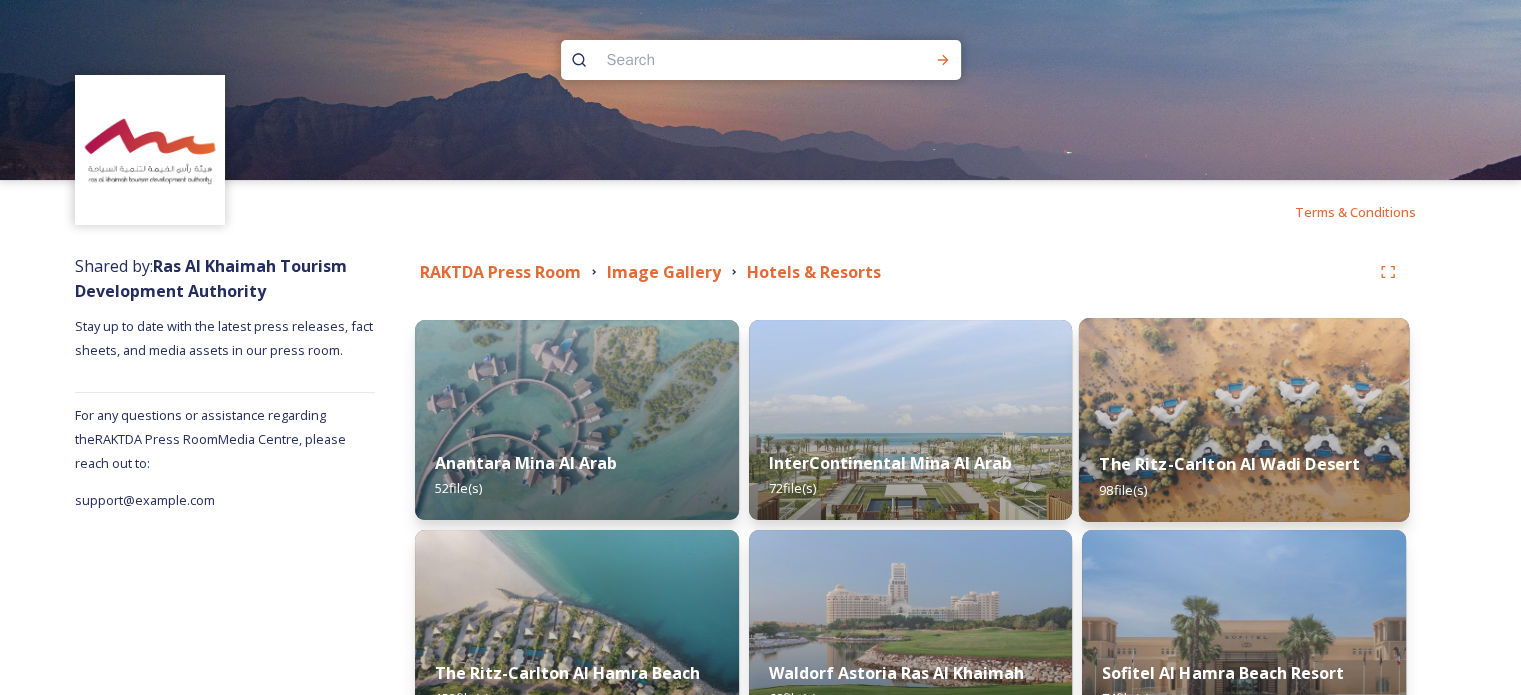 click at bounding box center [1244, 420] 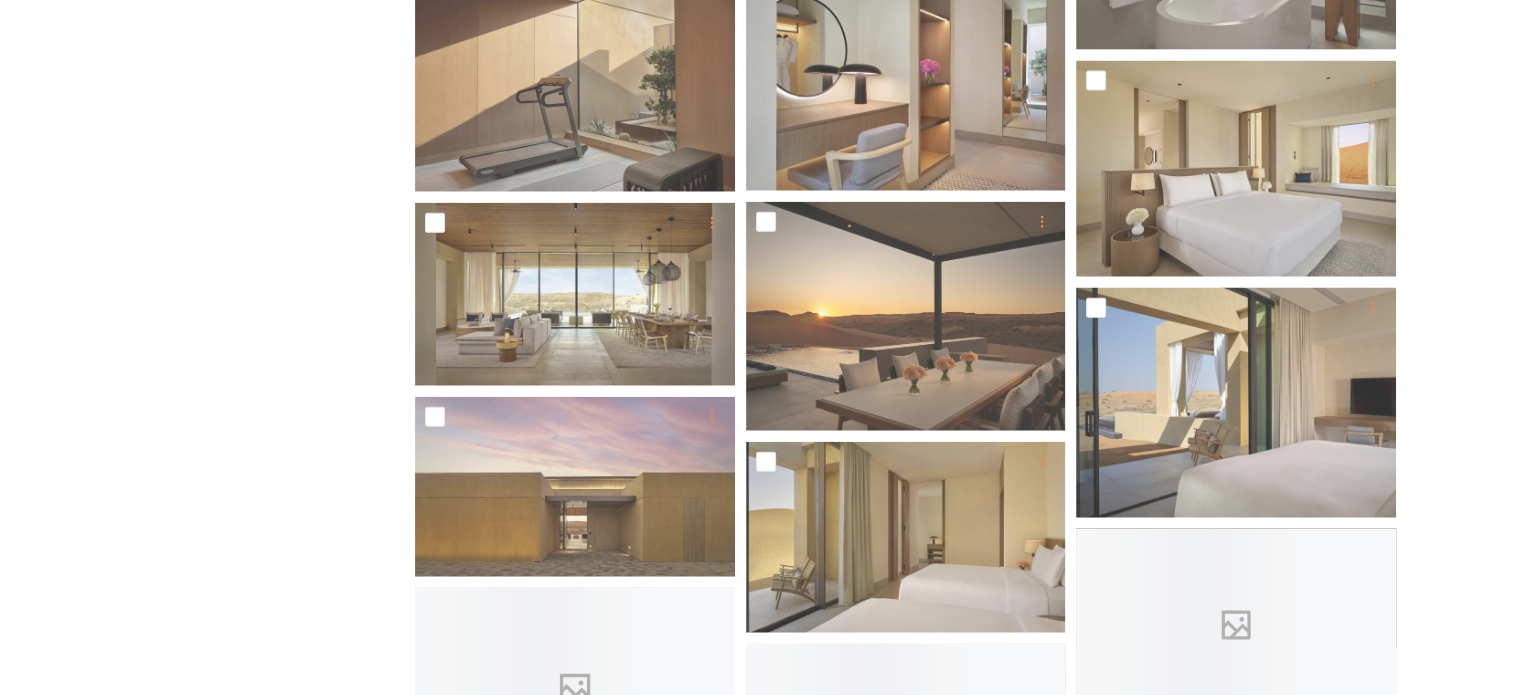 scroll, scrollTop: 4900, scrollLeft: 0, axis: vertical 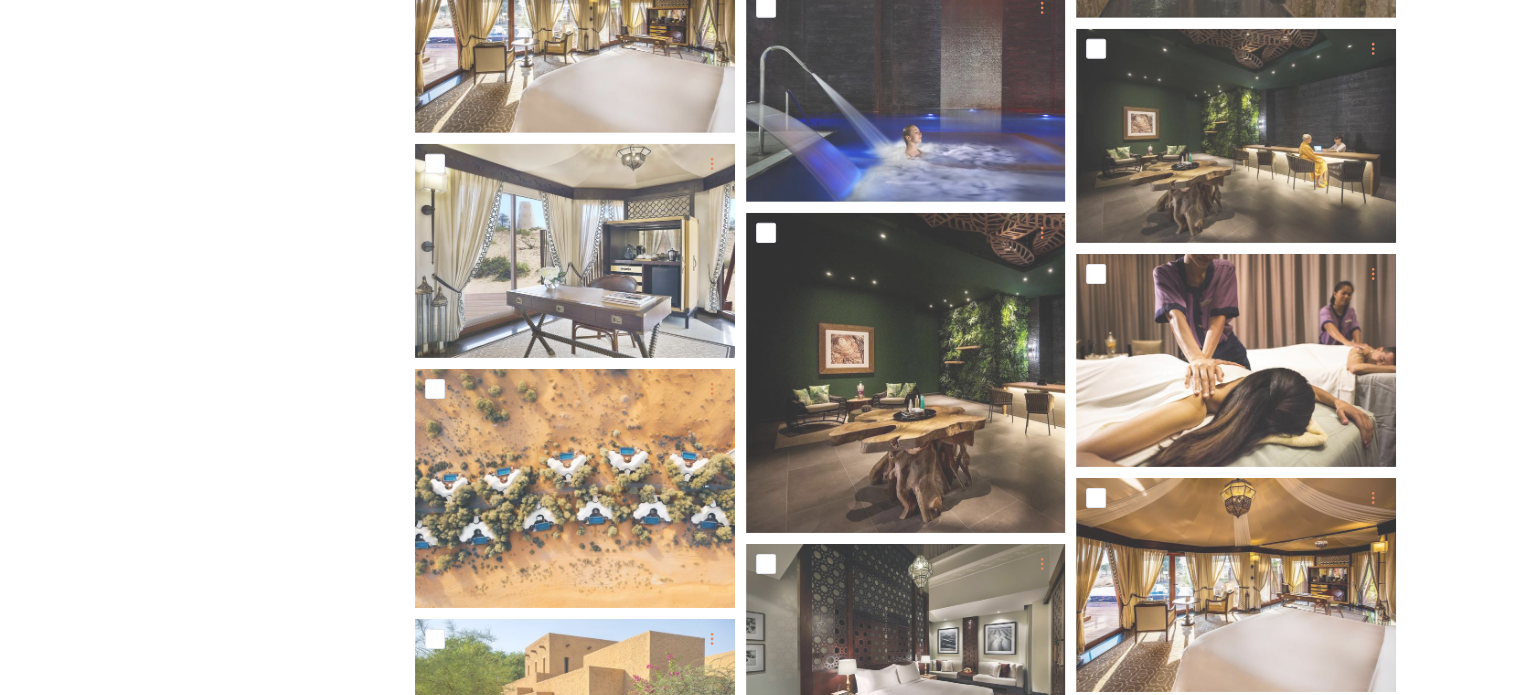 click on "Shared by: Ras Al Khaimah Tourism Development Authority Stay up to date with the latest press releases, fact sheets, and media assets in our press room. For any questions or assistance regarding the RAKTDA Press Room Media Centre, please reach out to: support@example.com RAKTDA Press Room Image Gallery Hotels & Resorts The Ritz-Carlton Al Wadi Desert 98 file s Filters Date Created Select all The Ritz-Carlton Ras Al Khaimah, Al Wadi Desert Signature Villa Outdoor Seating.jpg image/jpeg | 1.47 MB | 6192 x 4381 © © [PERSON] All rights reserved and all moral rights asserted..Not for use by architects, interior designers or other hotel suppliers without permission from [PERSON] Photography (www.matthewshaw.co.uk).Editorial use only when hotel is referre You've reached the end" at bounding box center [760, -2107] 